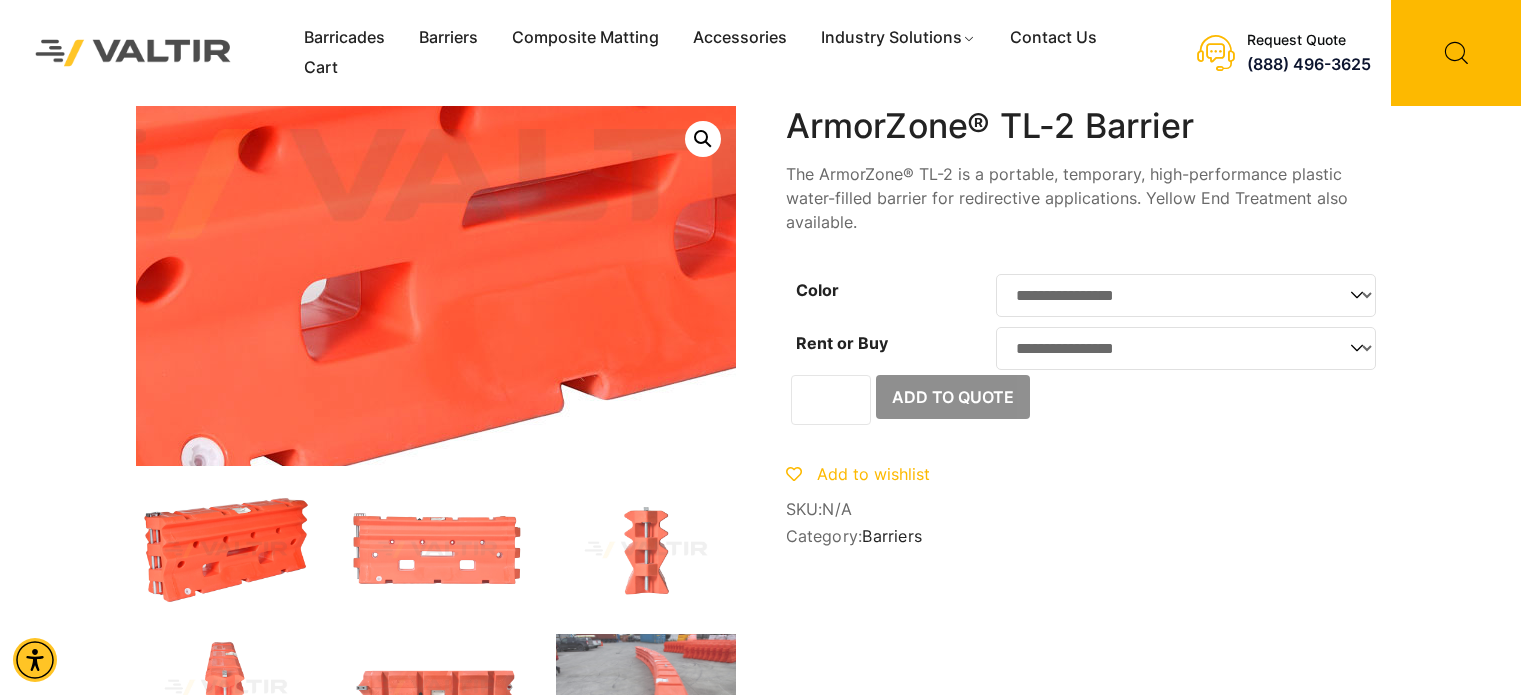 scroll, scrollTop: 0, scrollLeft: 0, axis: both 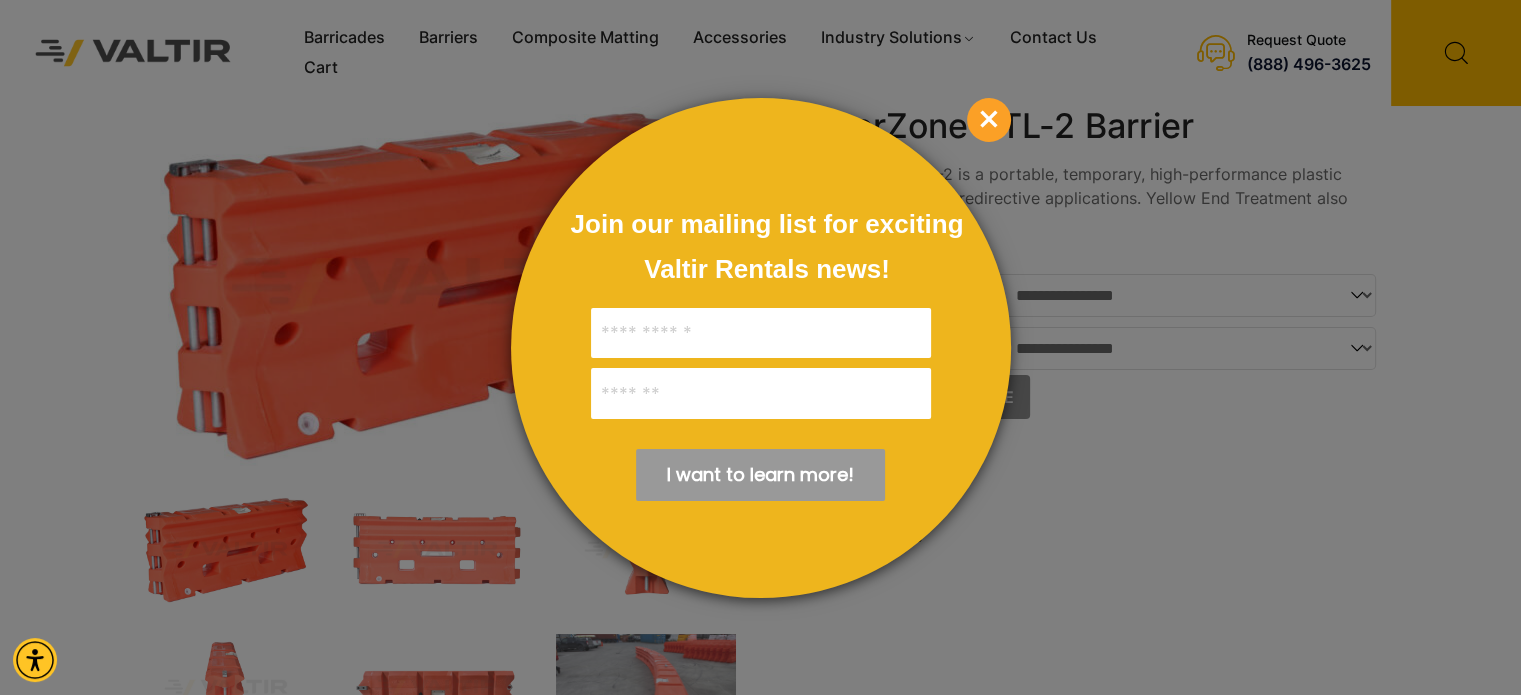 click on "×" at bounding box center [989, 120] 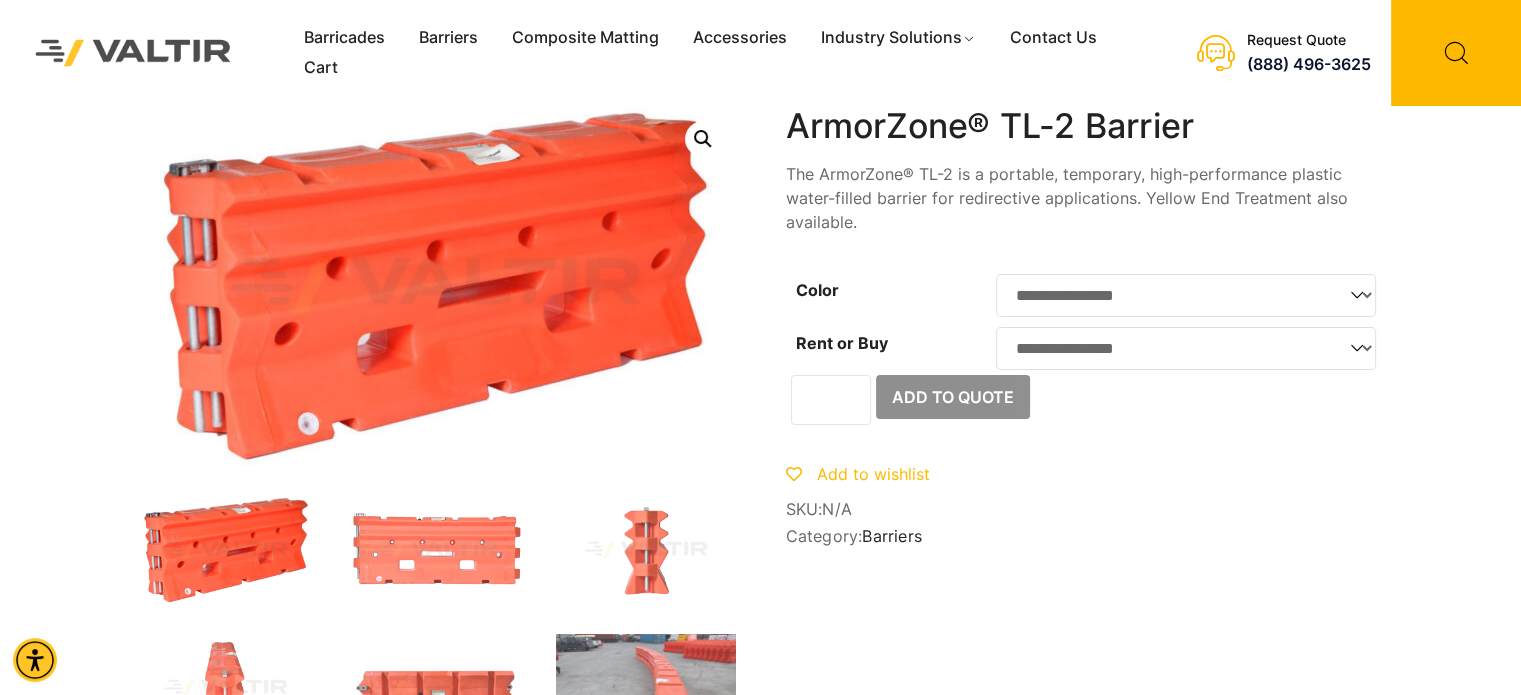 click on "**********" 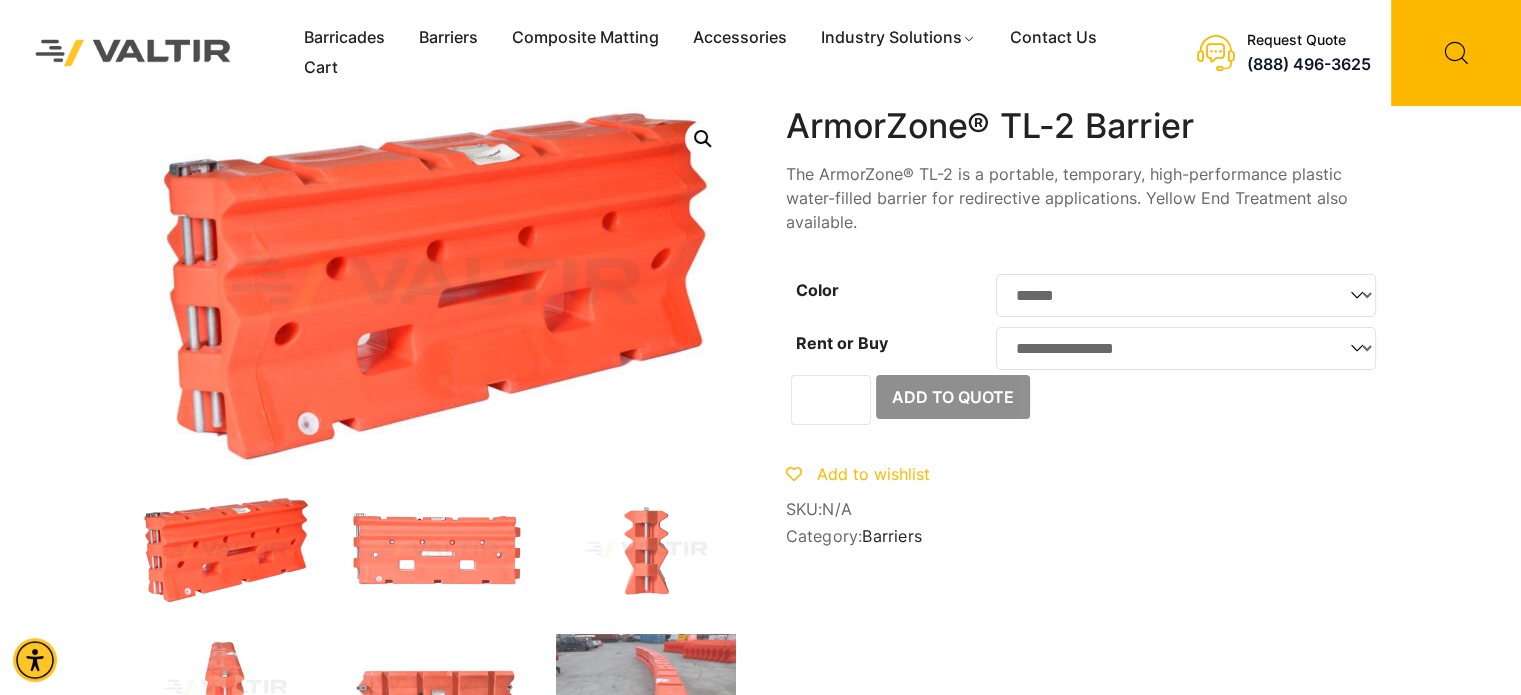 click on "**********" 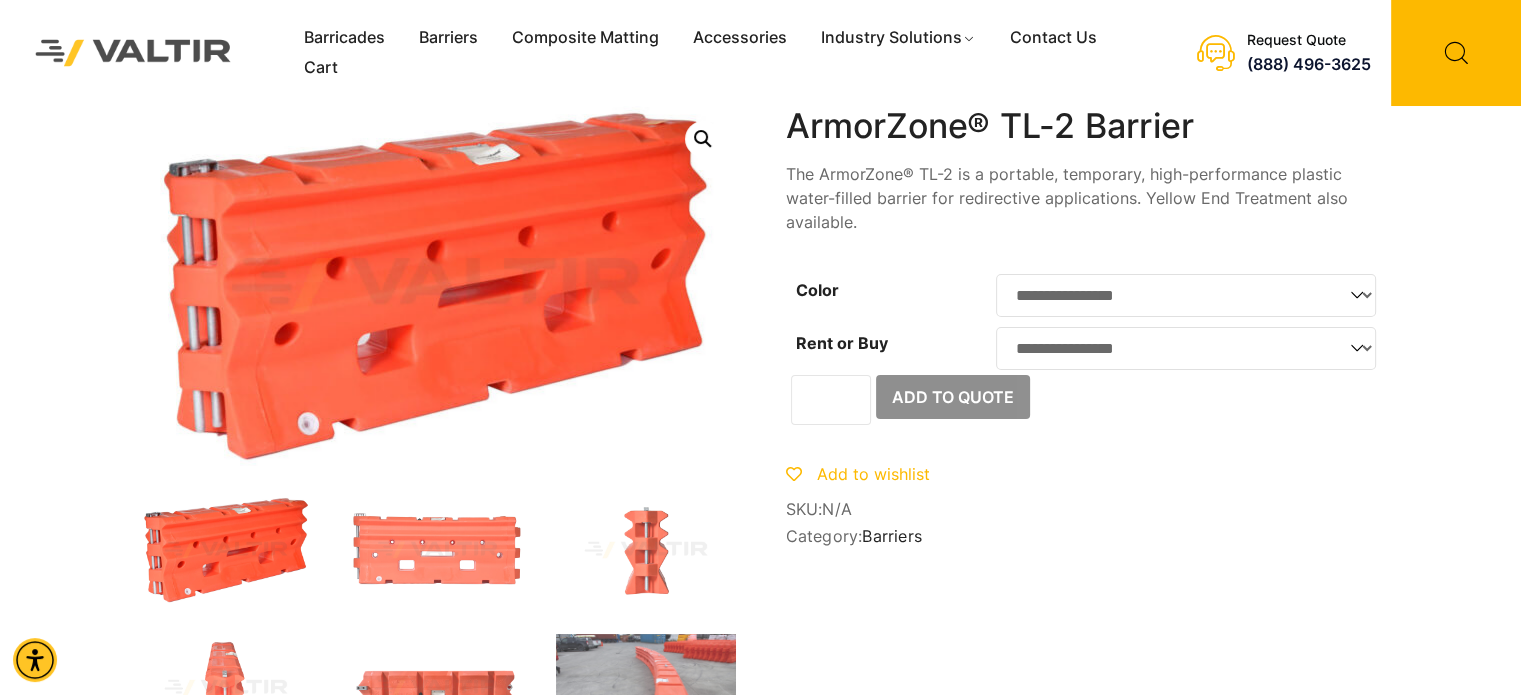 click on "**********" 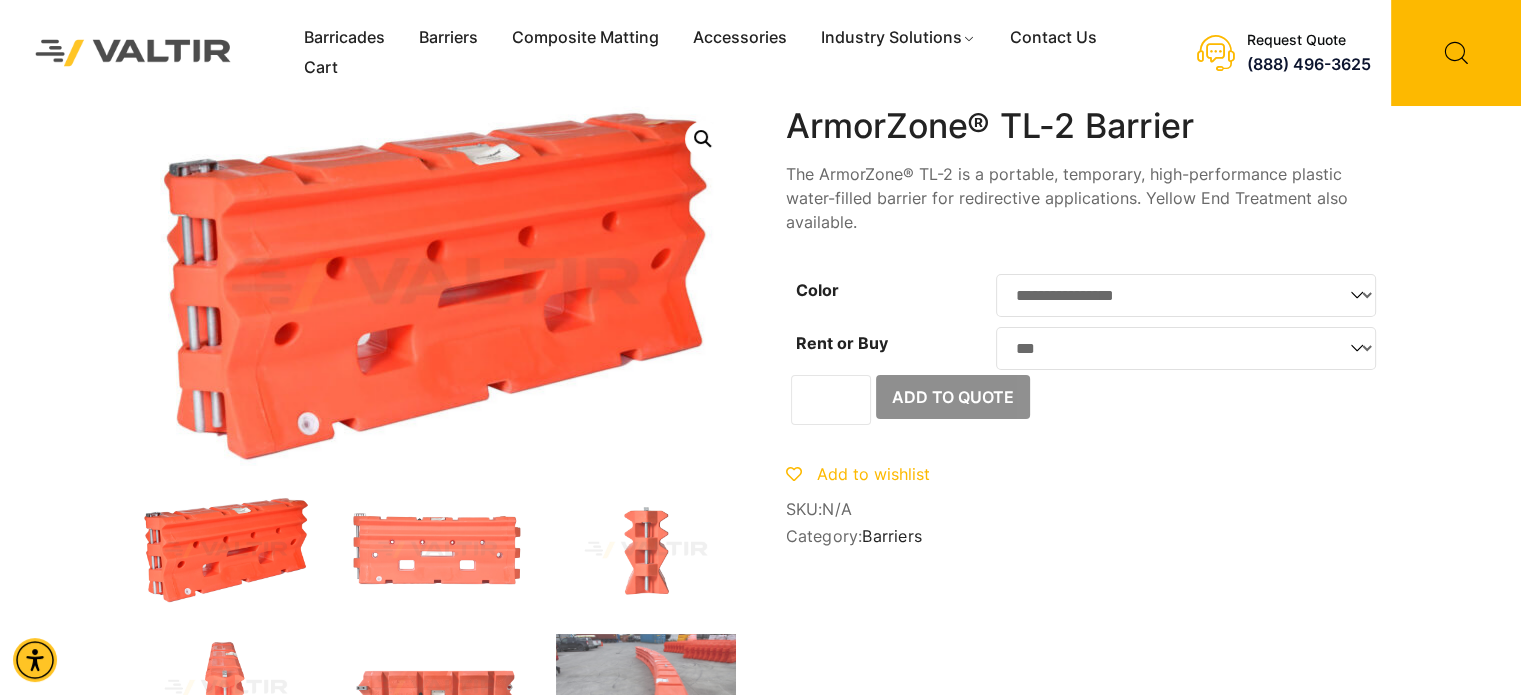 click on "**********" 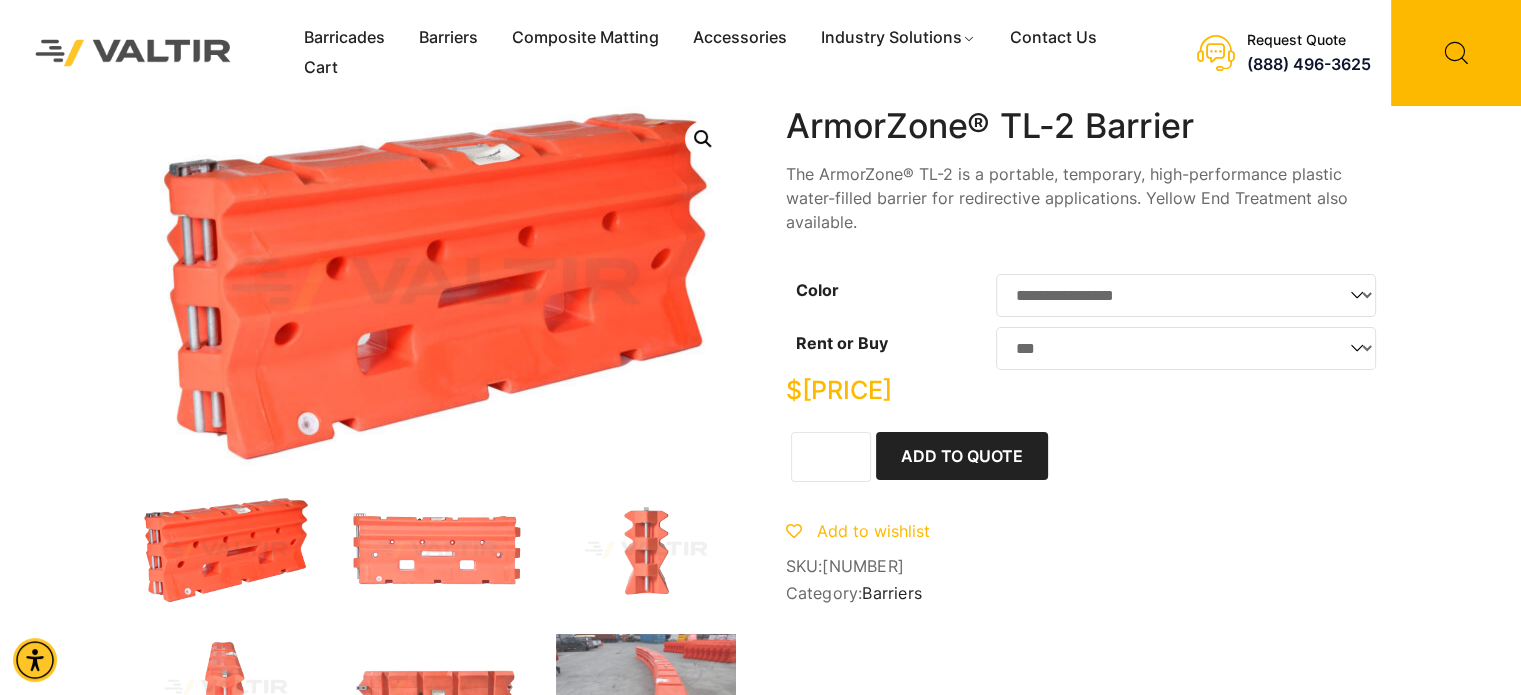 click on "**********" 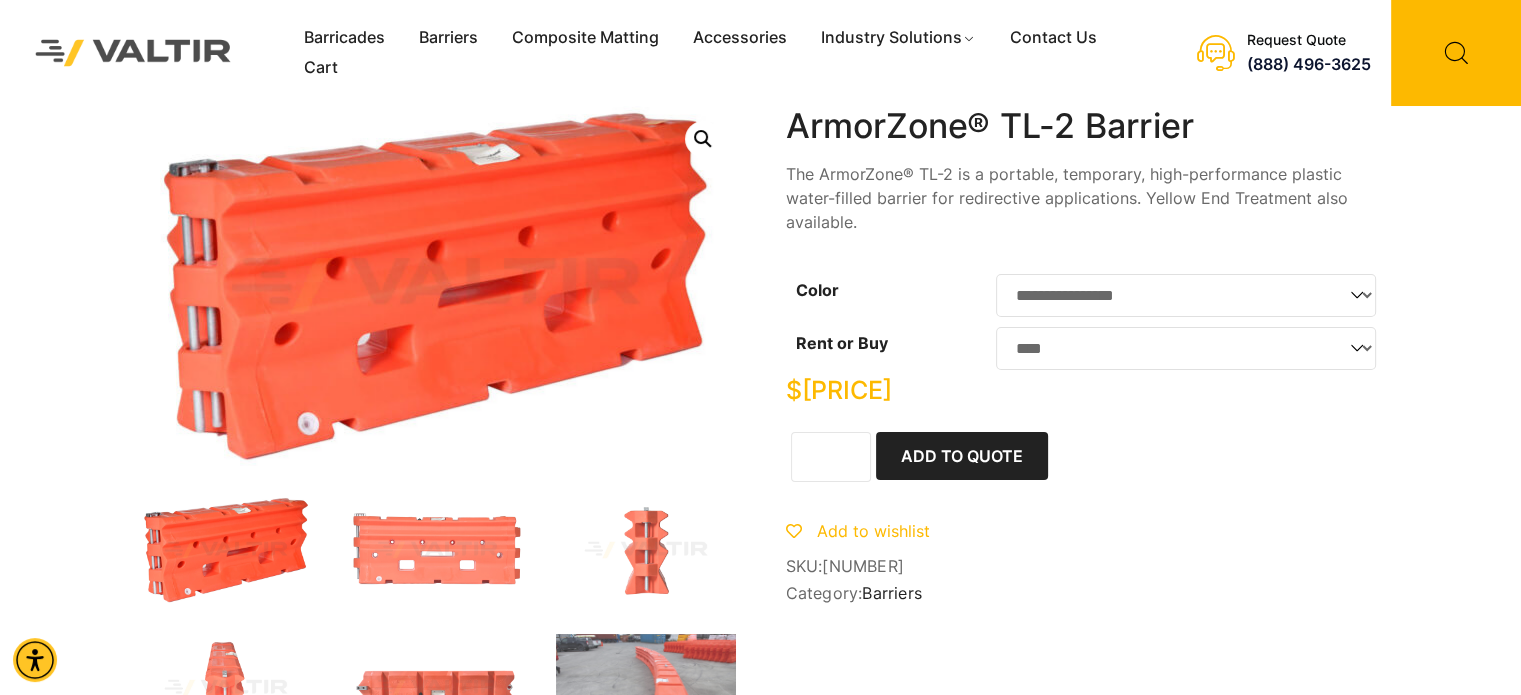 click on "**********" 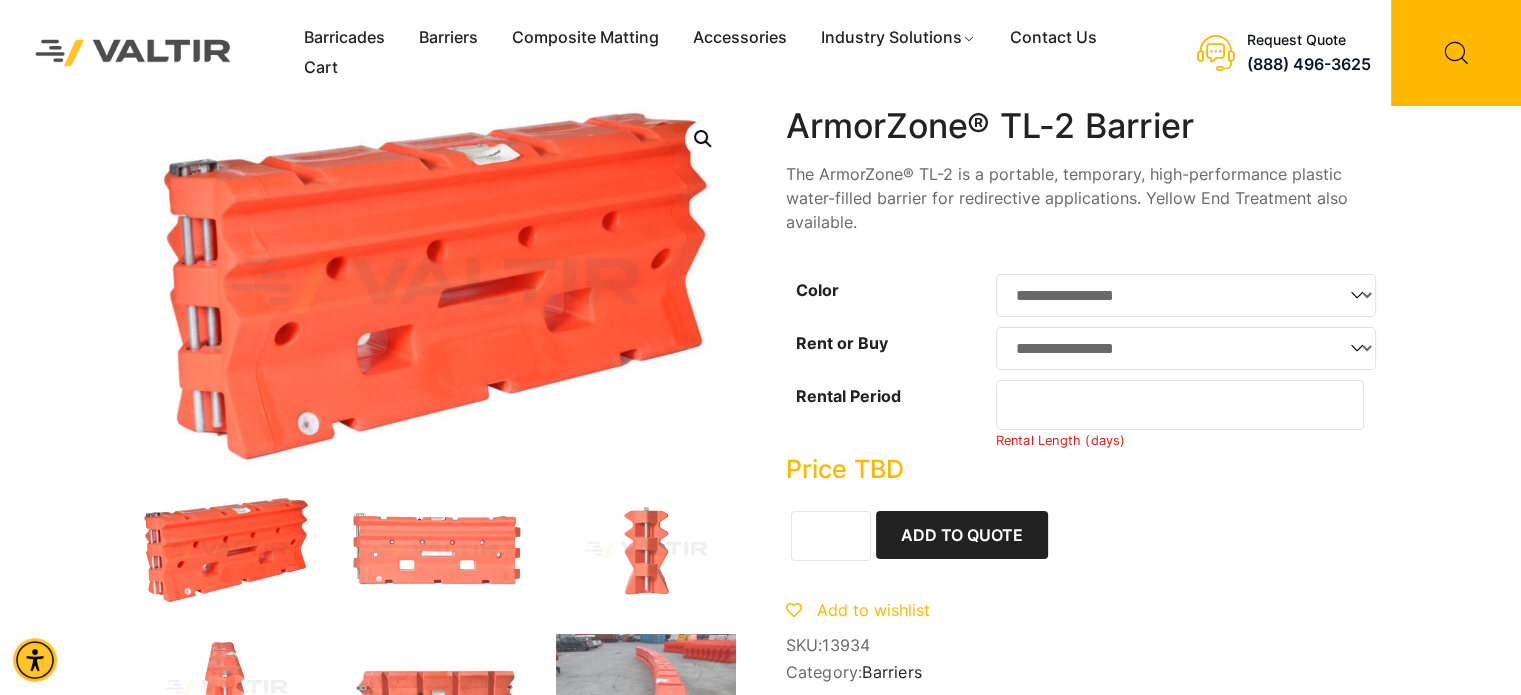 click on "**********" 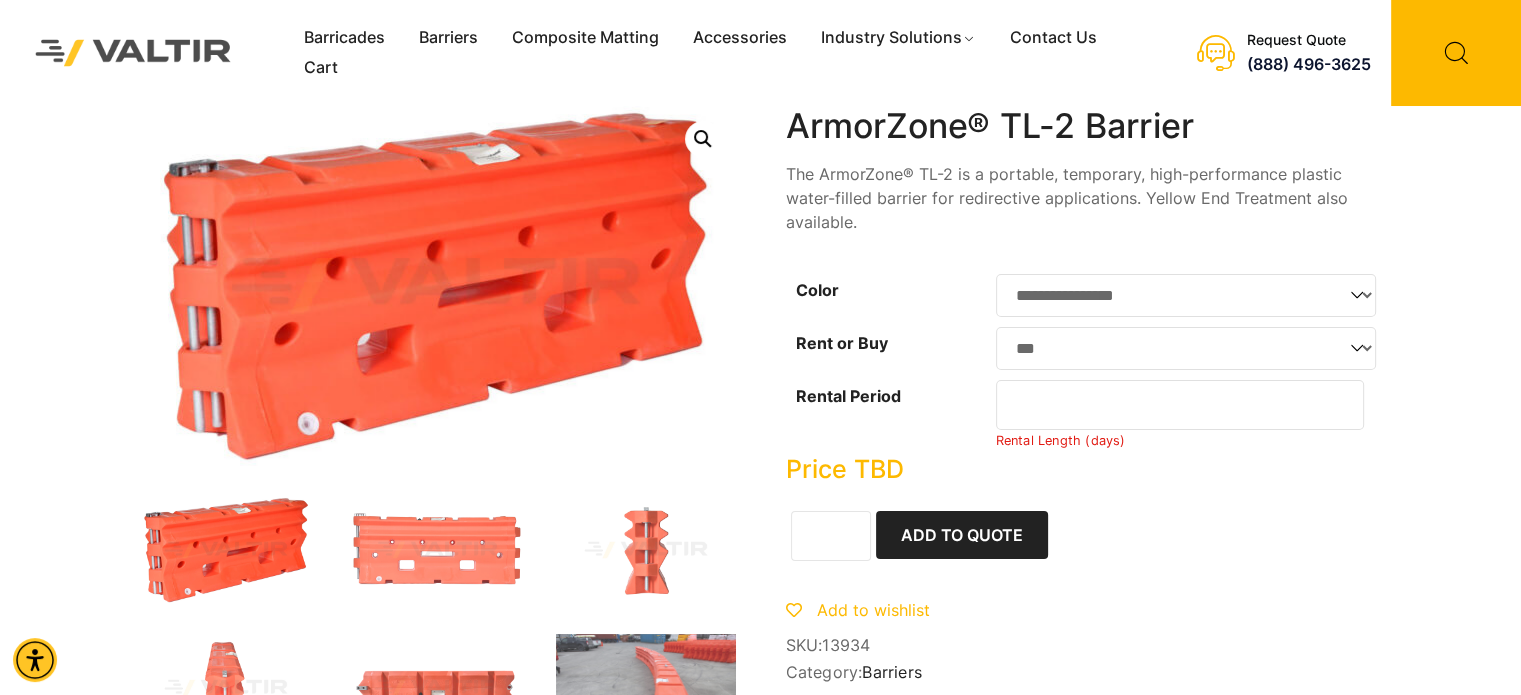 click on "**********" 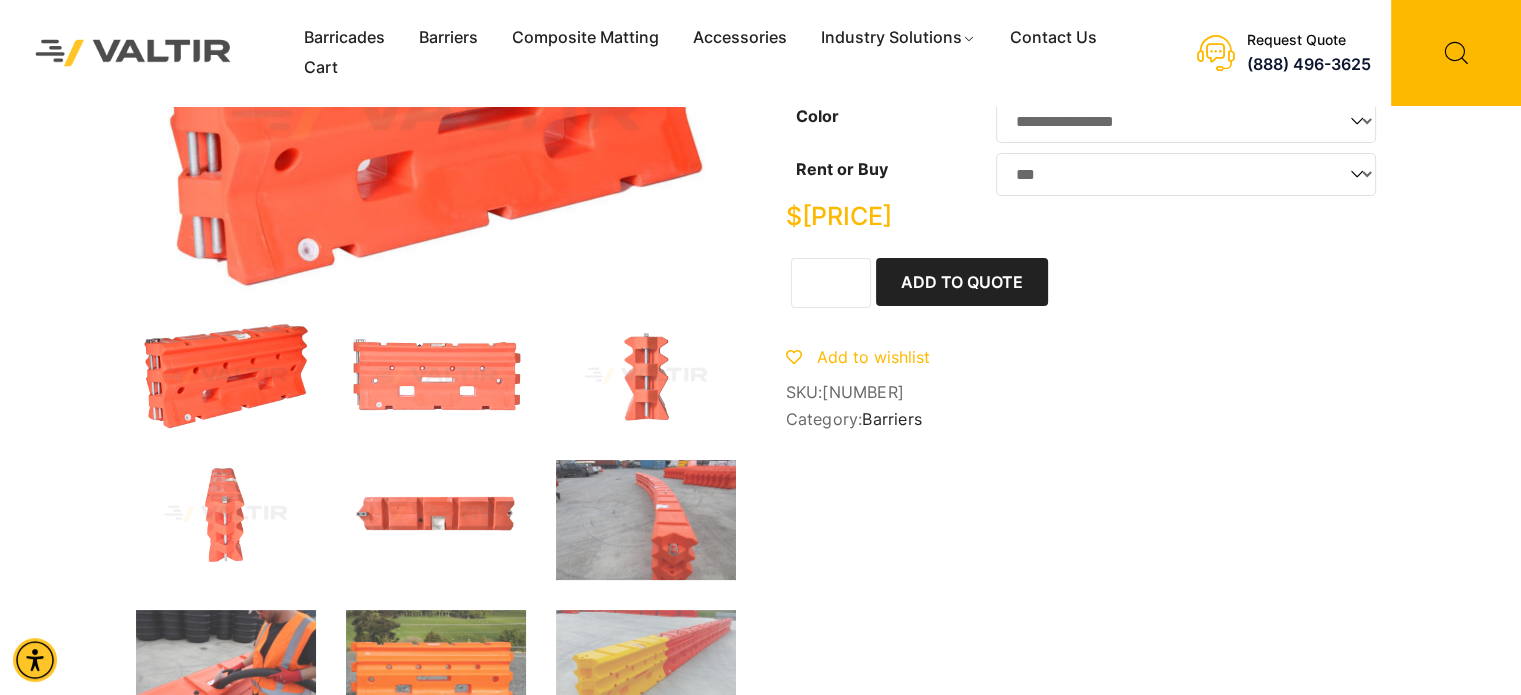 scroll, scrollTop: 178, scrollLeft: 0, axis: vertical 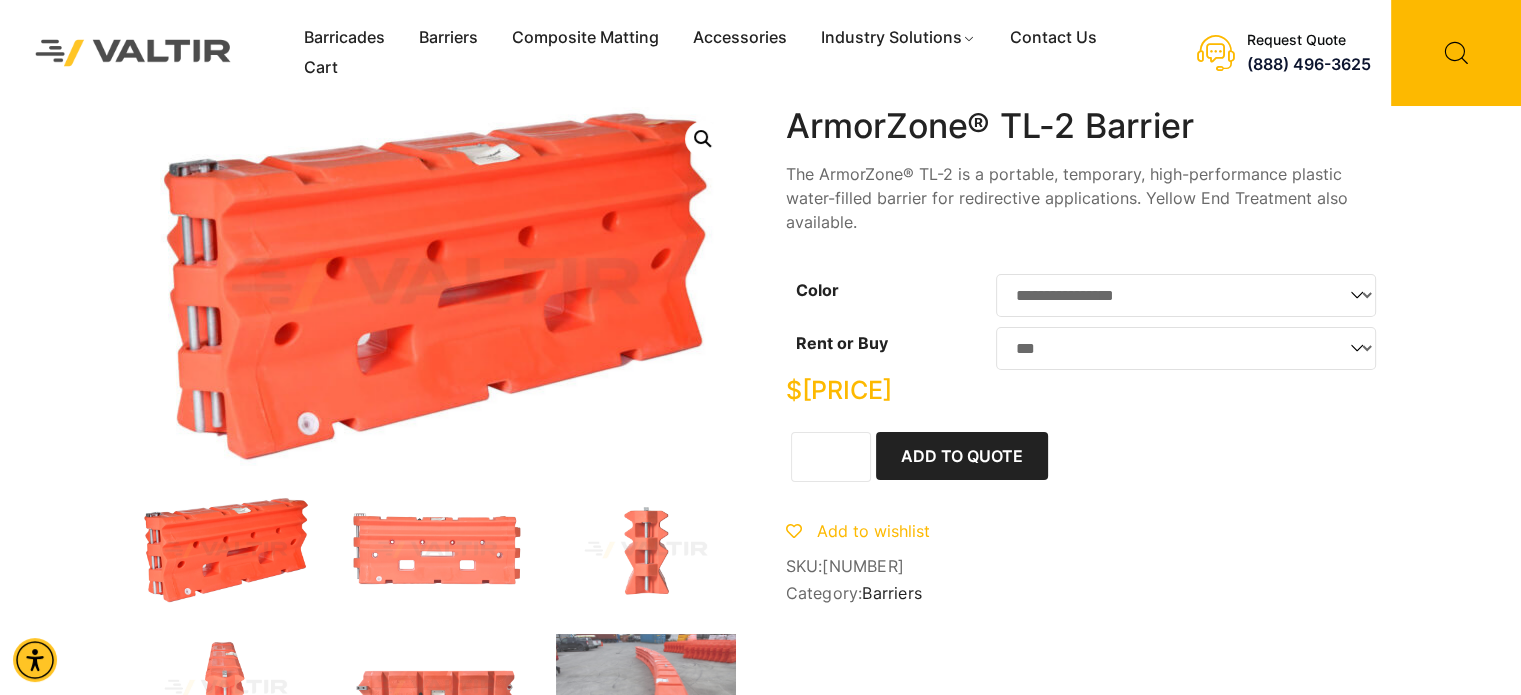 drag, startPoint x: 1524, startPoint y: 161, endPoint x: 1120, endPoint y: 325, distance: 436.01834 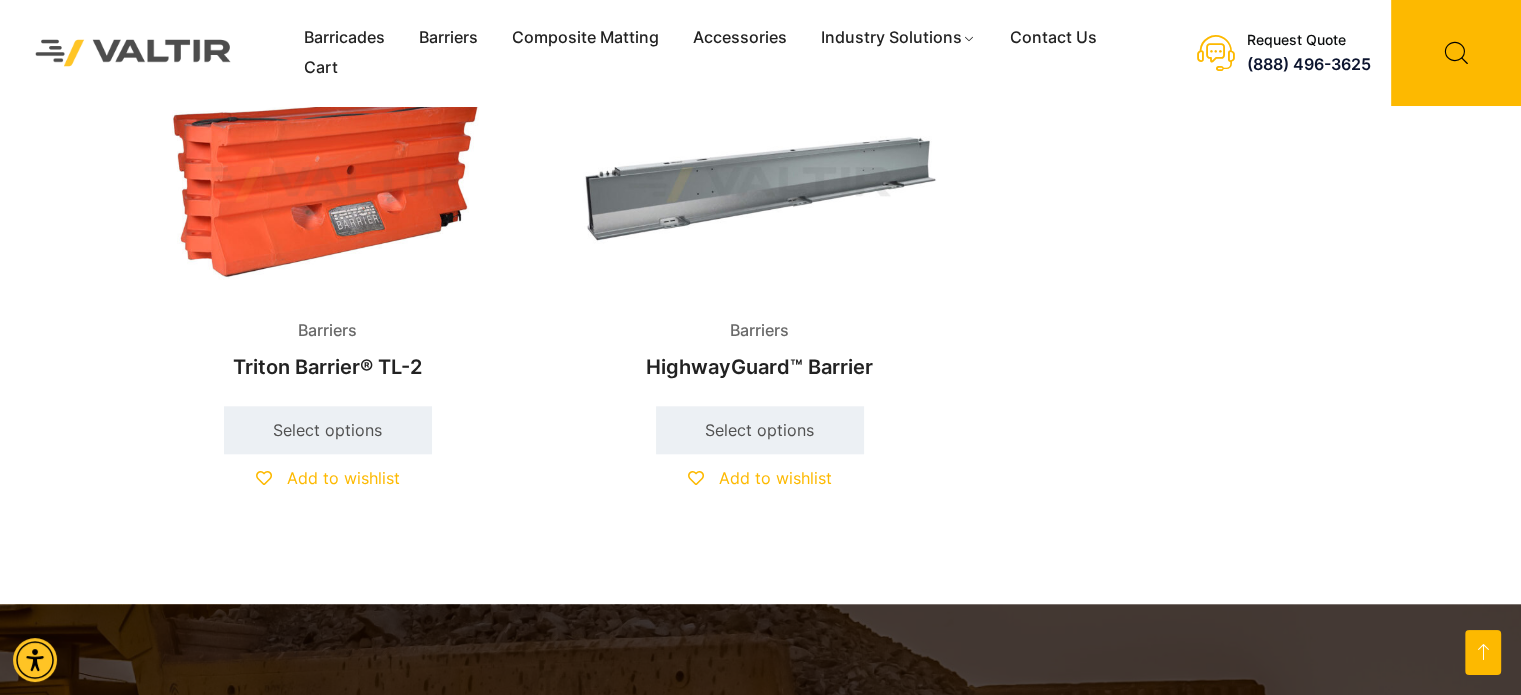 scroll, scrollTop: 1996, scrollLeft: 0, axis: vertical 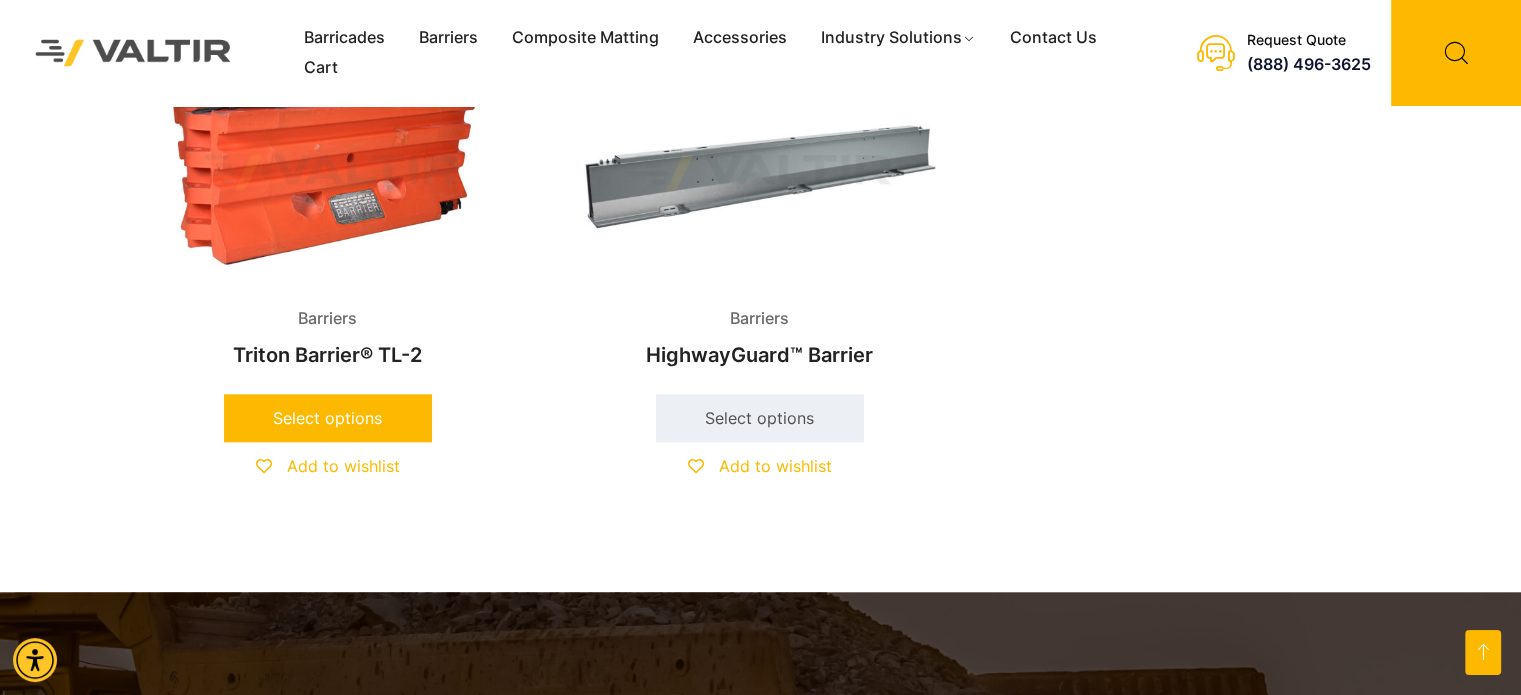 click on "Select options" at bounding box center [328, 418] 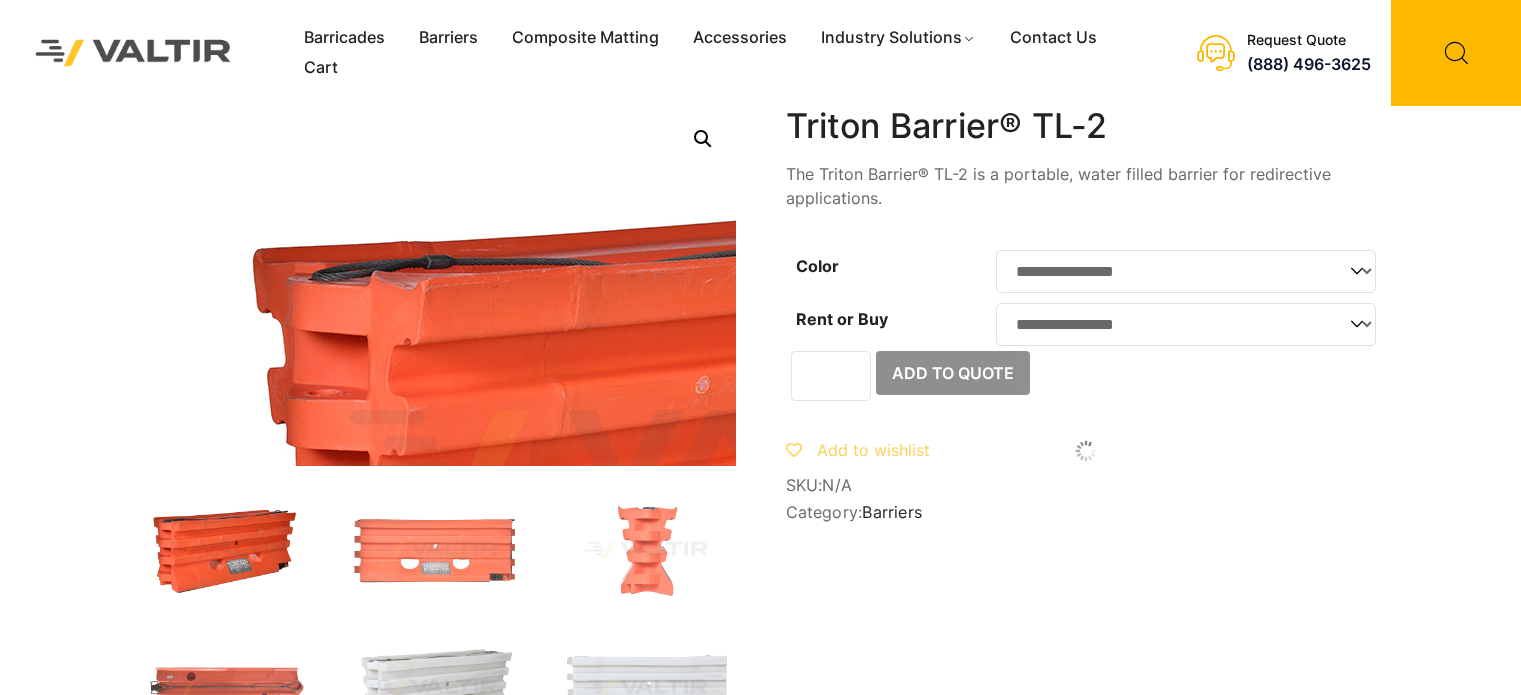 scroll, scrollTop: 0, scrollLeft: 0, axis: both 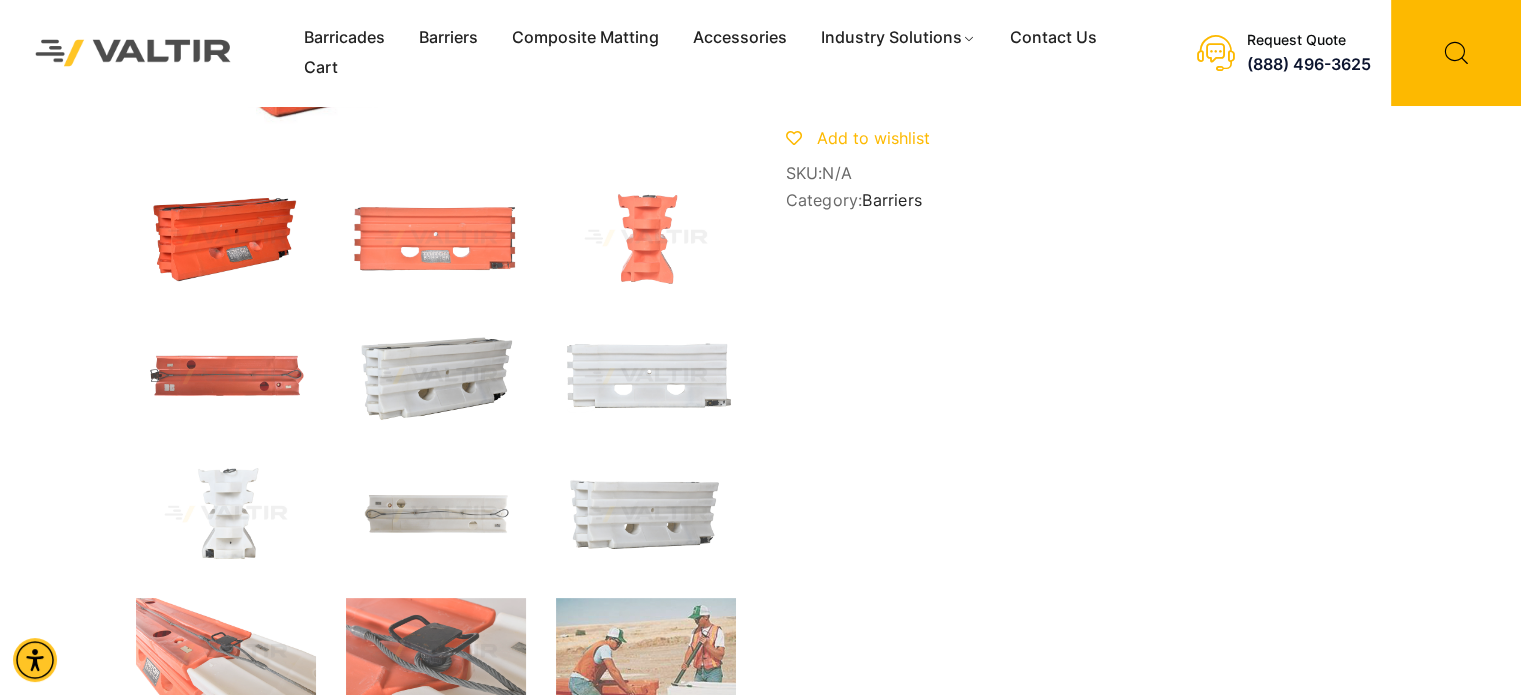 click at bounding box center (436, 376) 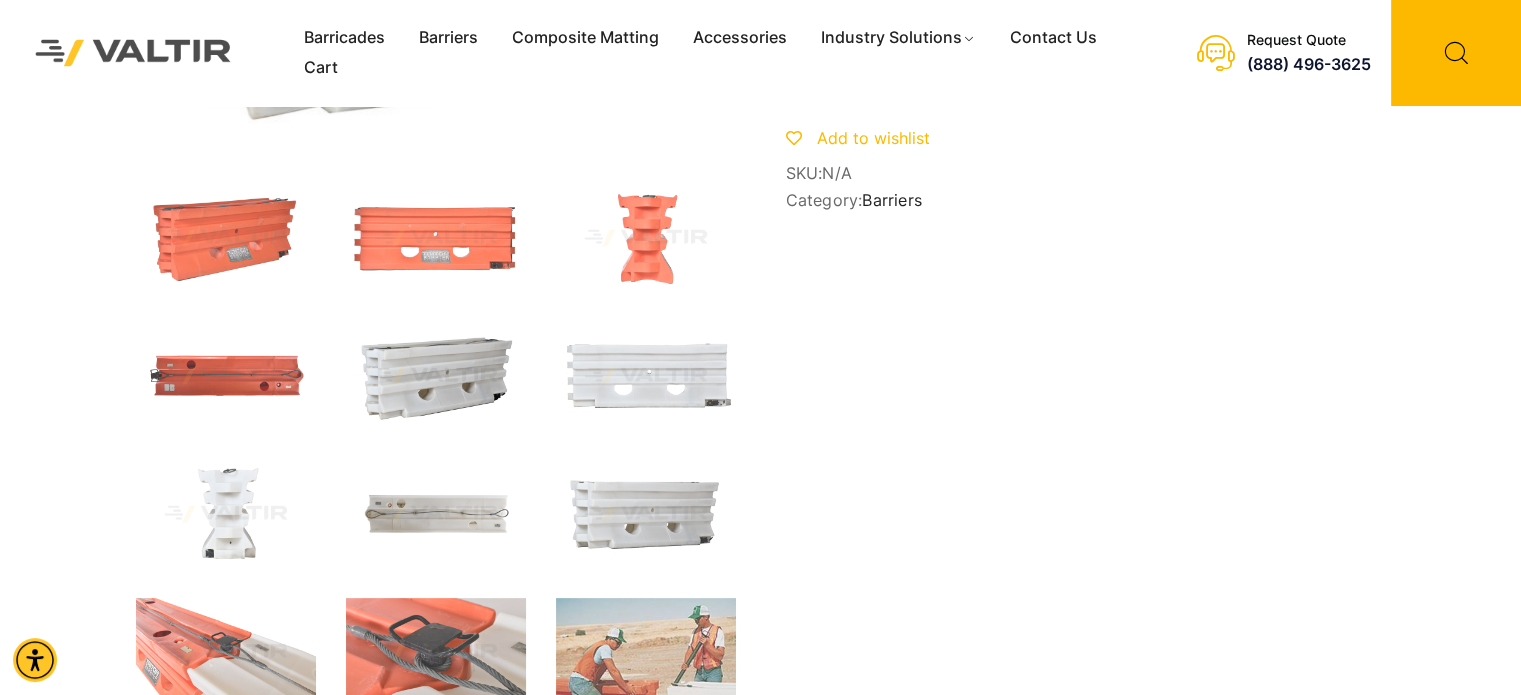 click at bounding box center [436, 376] 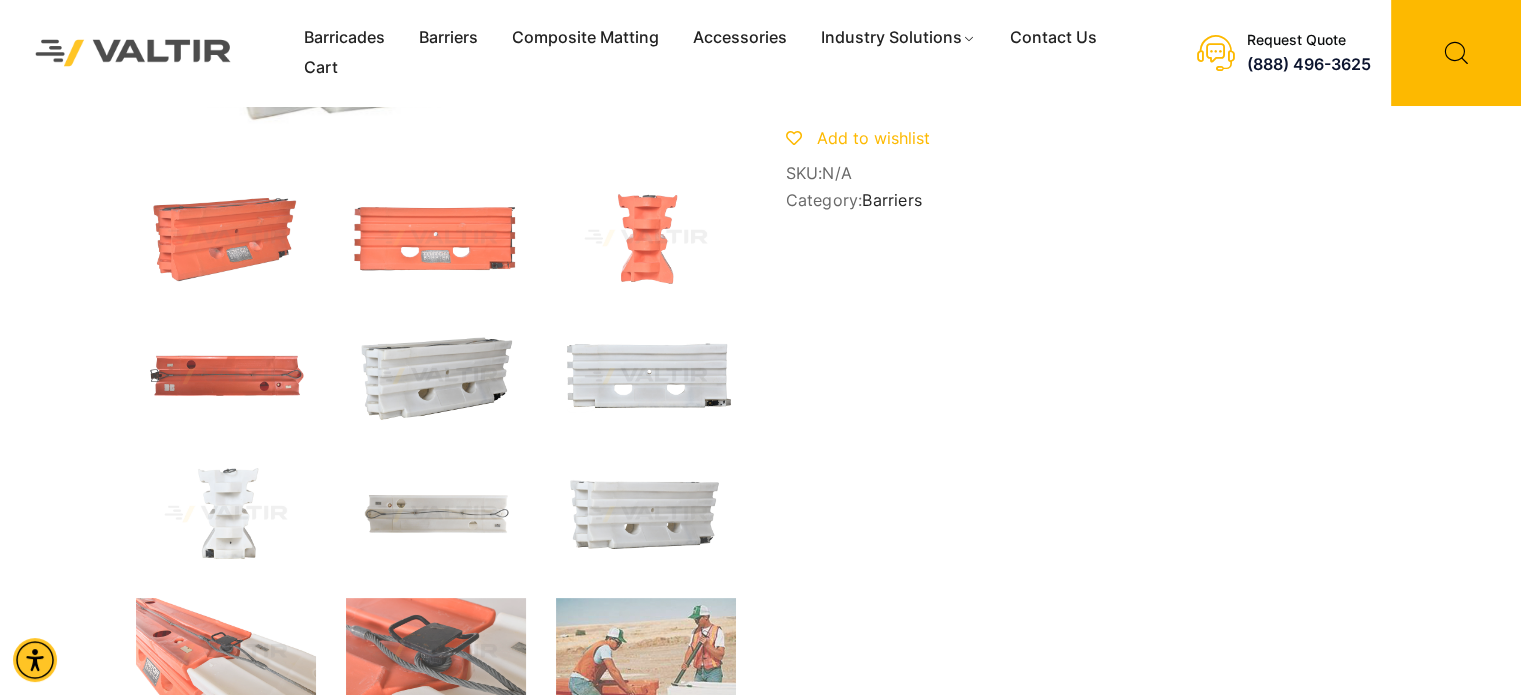 click at bounding box center (646, 376) 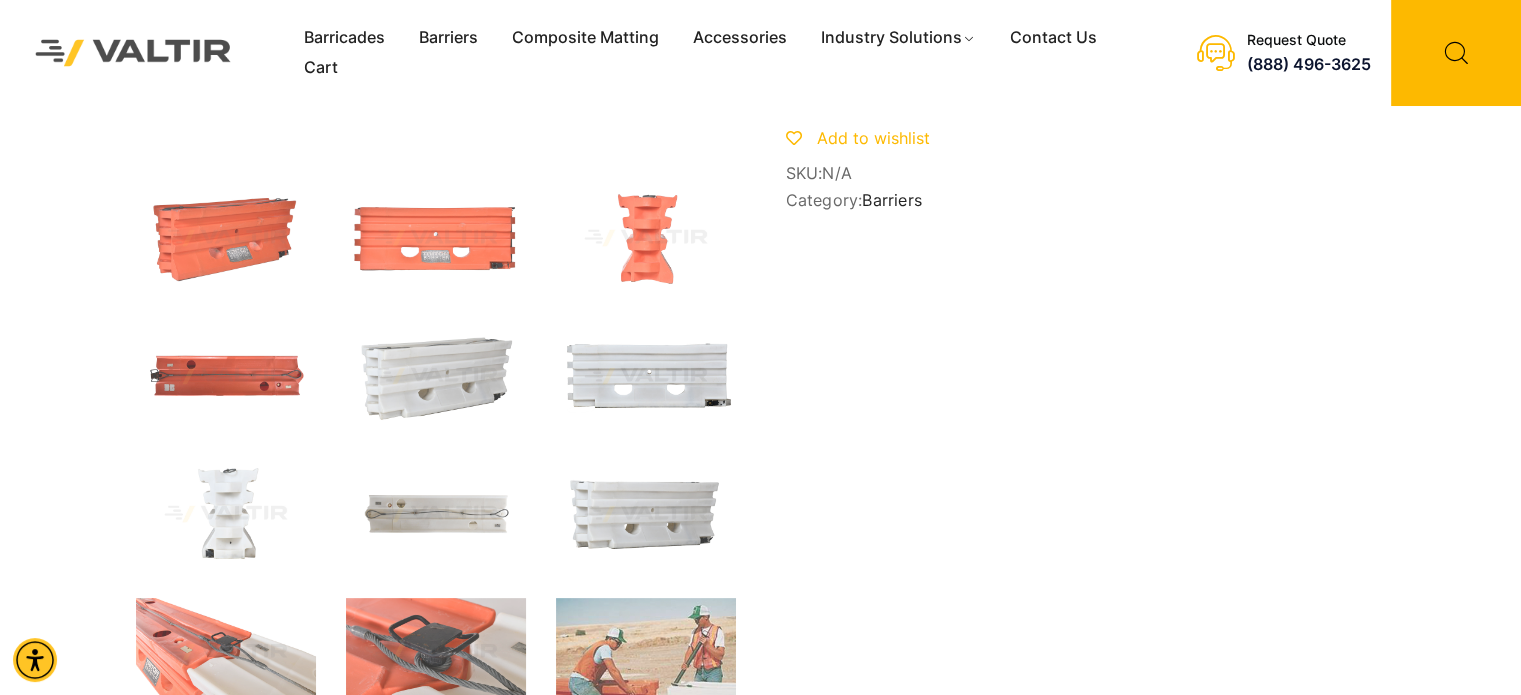 drag, startPoint x: 592, startPoint y: 369, endPoint x: 600, endPoint y: 415, distance: 46.69047 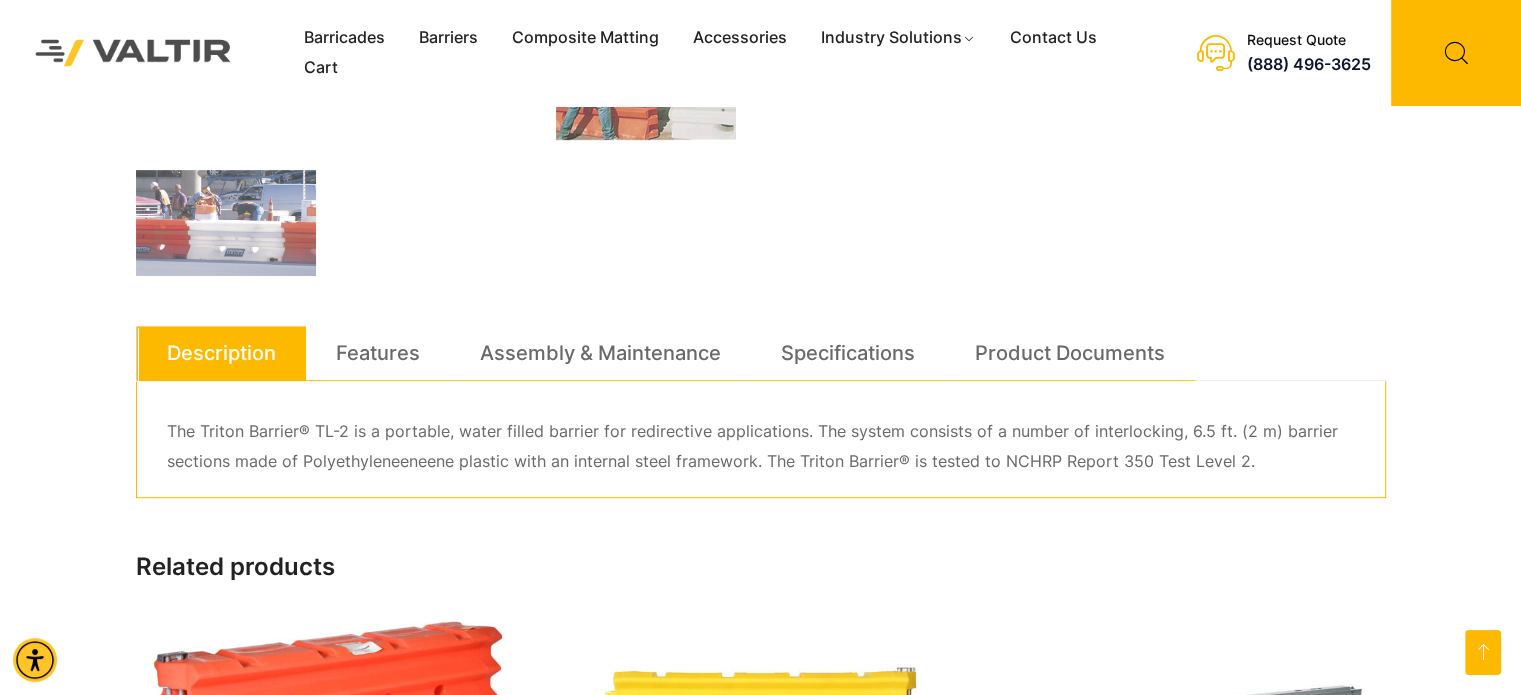 scroll, scrollTop: 976, scrollLeft: 0, axis: vertical 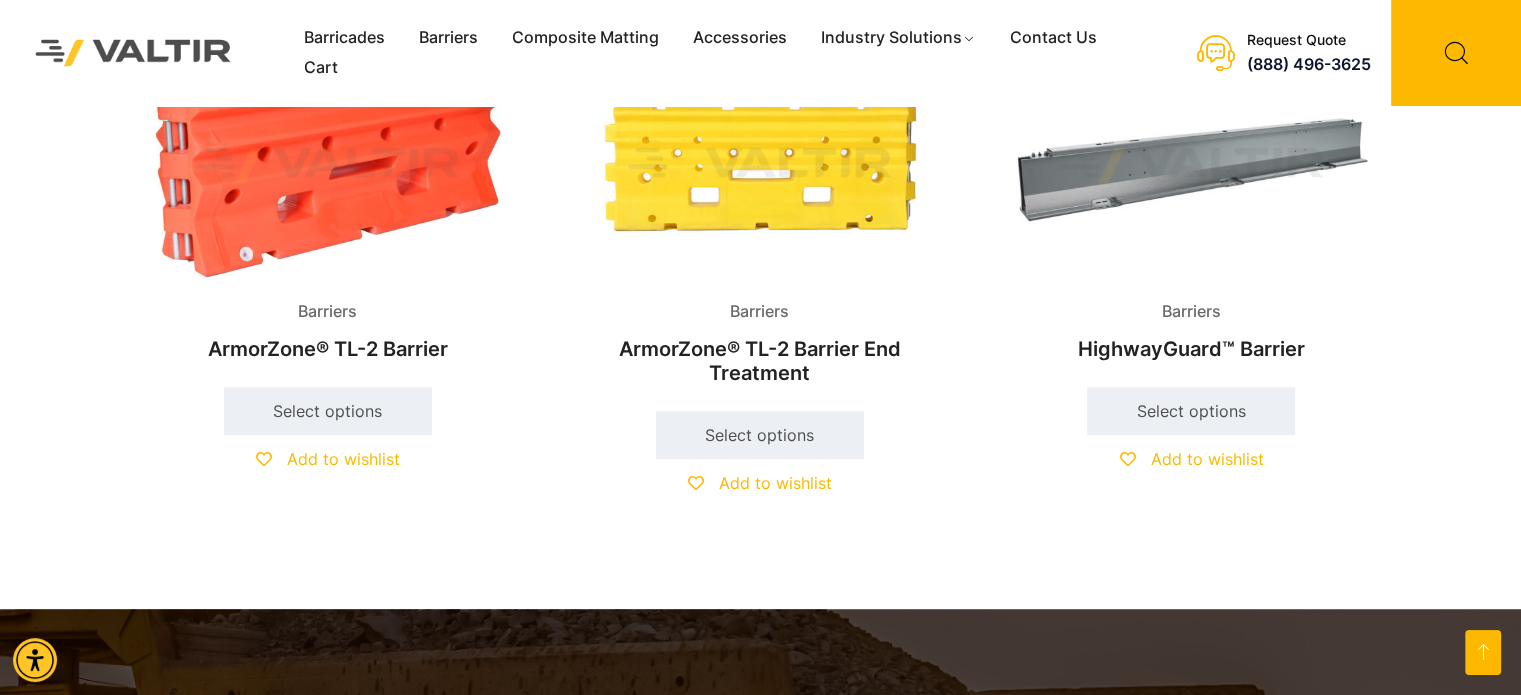 drag, startPoint x: 1484, startPoint y: 435, endPoint x: 444, endPoint y: 435, distance: 1040 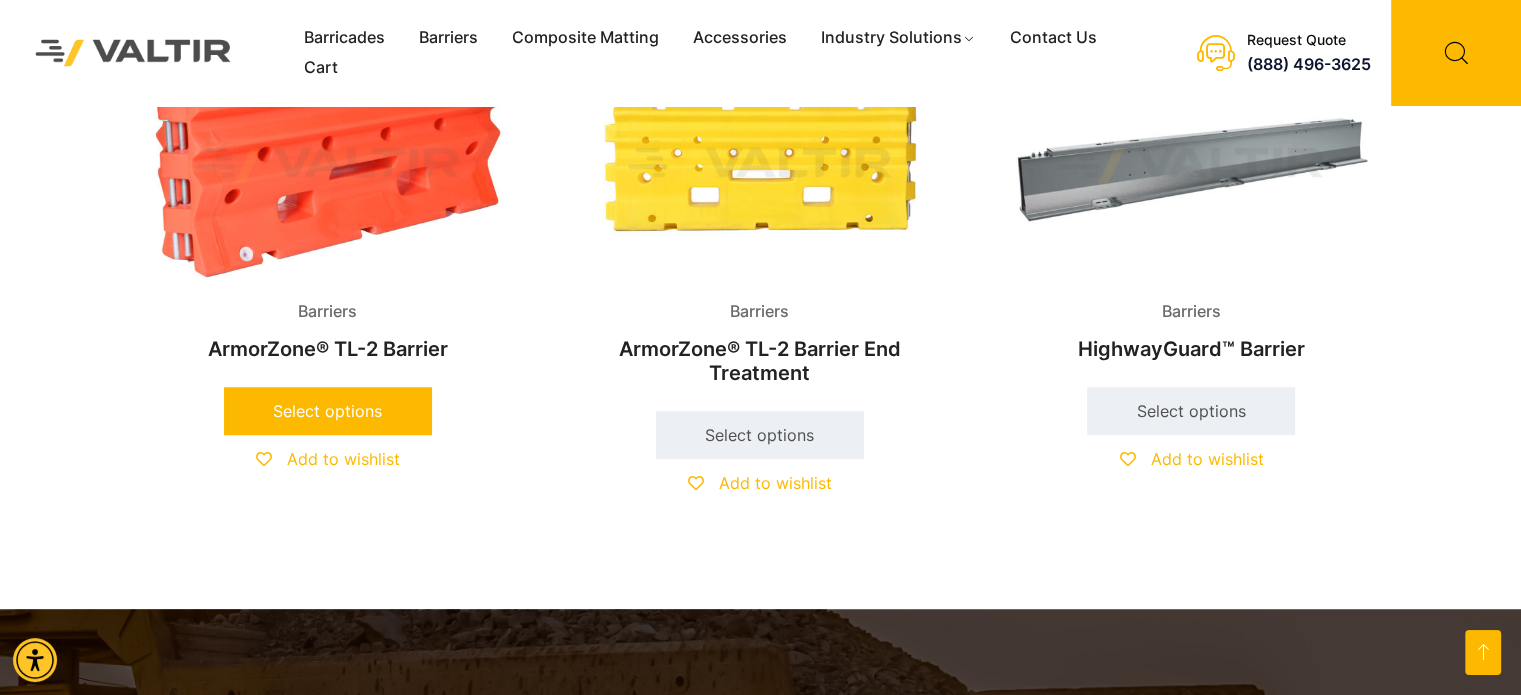 drag, startPoint x: 444, startPoint y: 435, endPoint x: 372, endPoint y: 423, distance: 72.99315 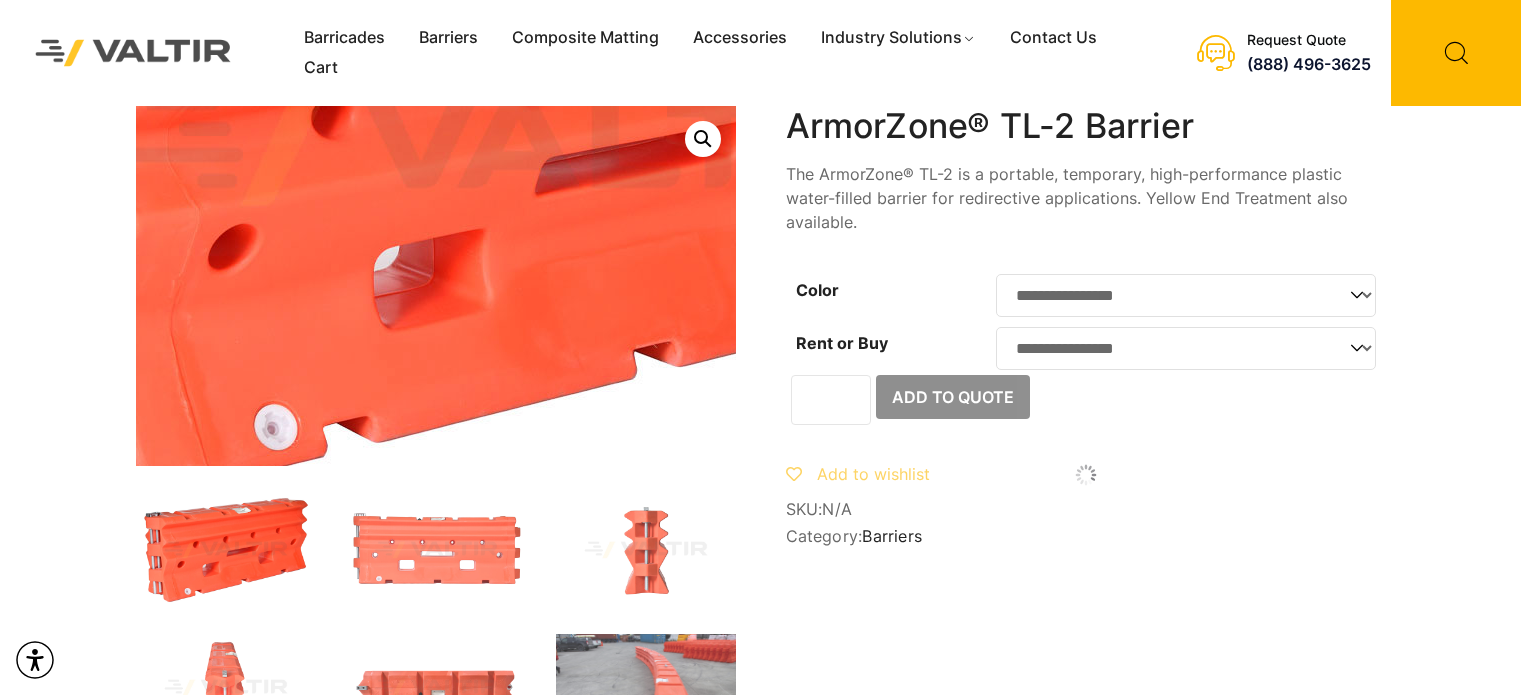 scroll, scrollTop: 0, scrollLeft: 0, axis: both 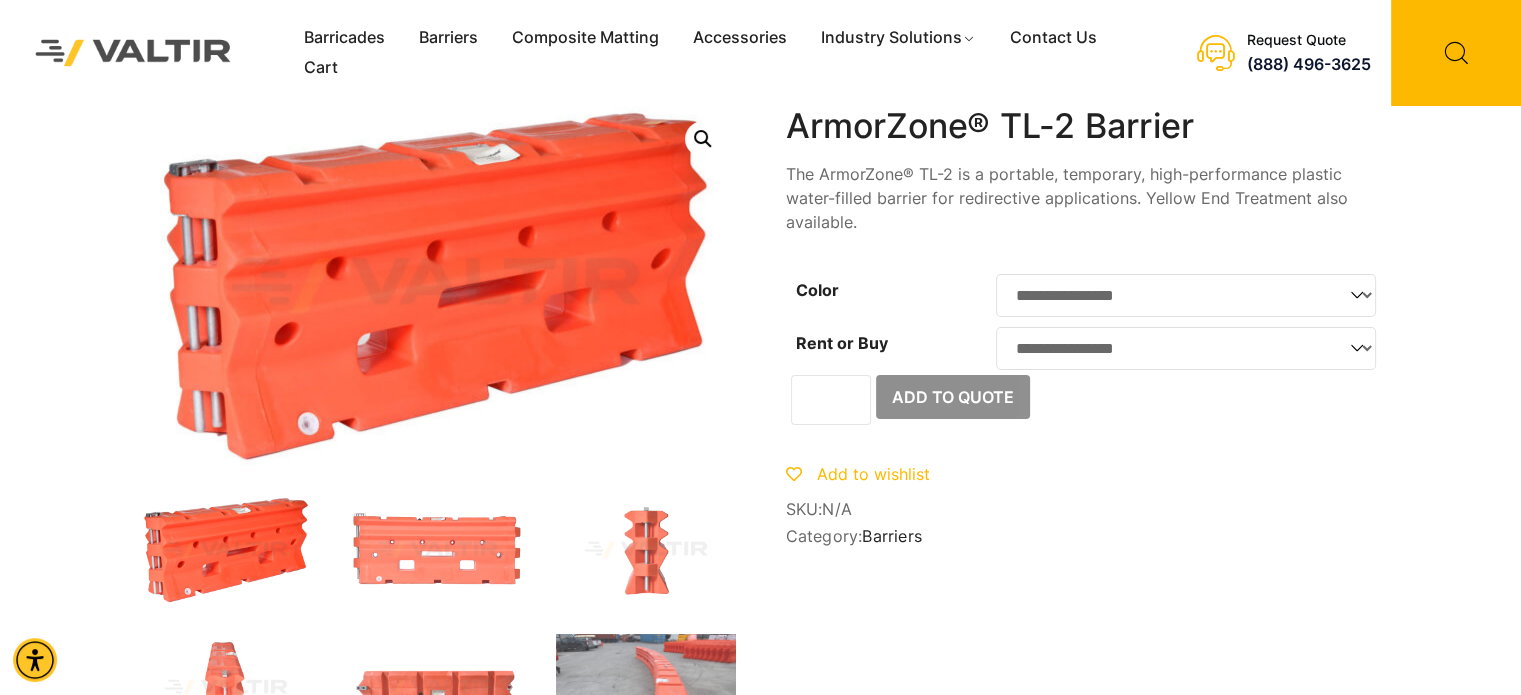 drag, startPoint x: 337, startPoint y: 410, endPoint x: 1351, endPoint y: 295, distance: 1020.50037 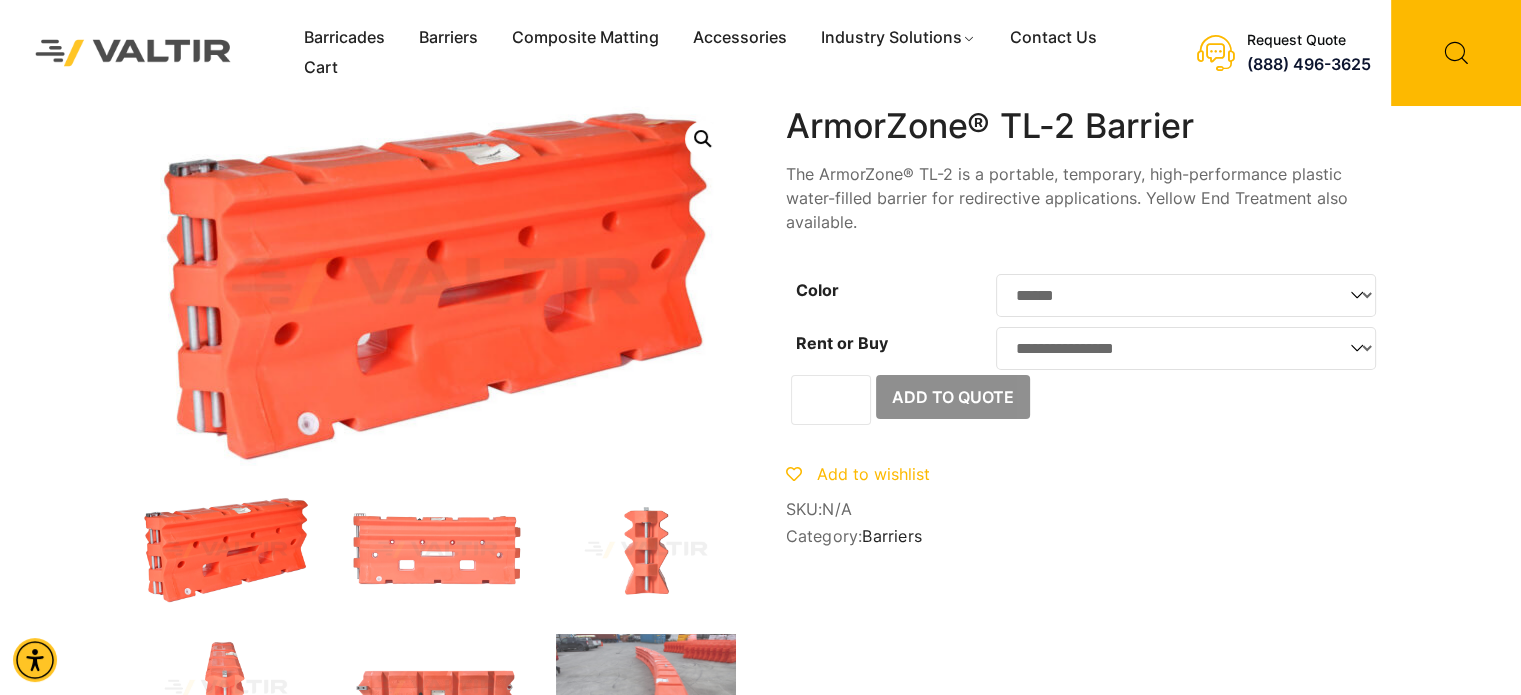 click on "**********" 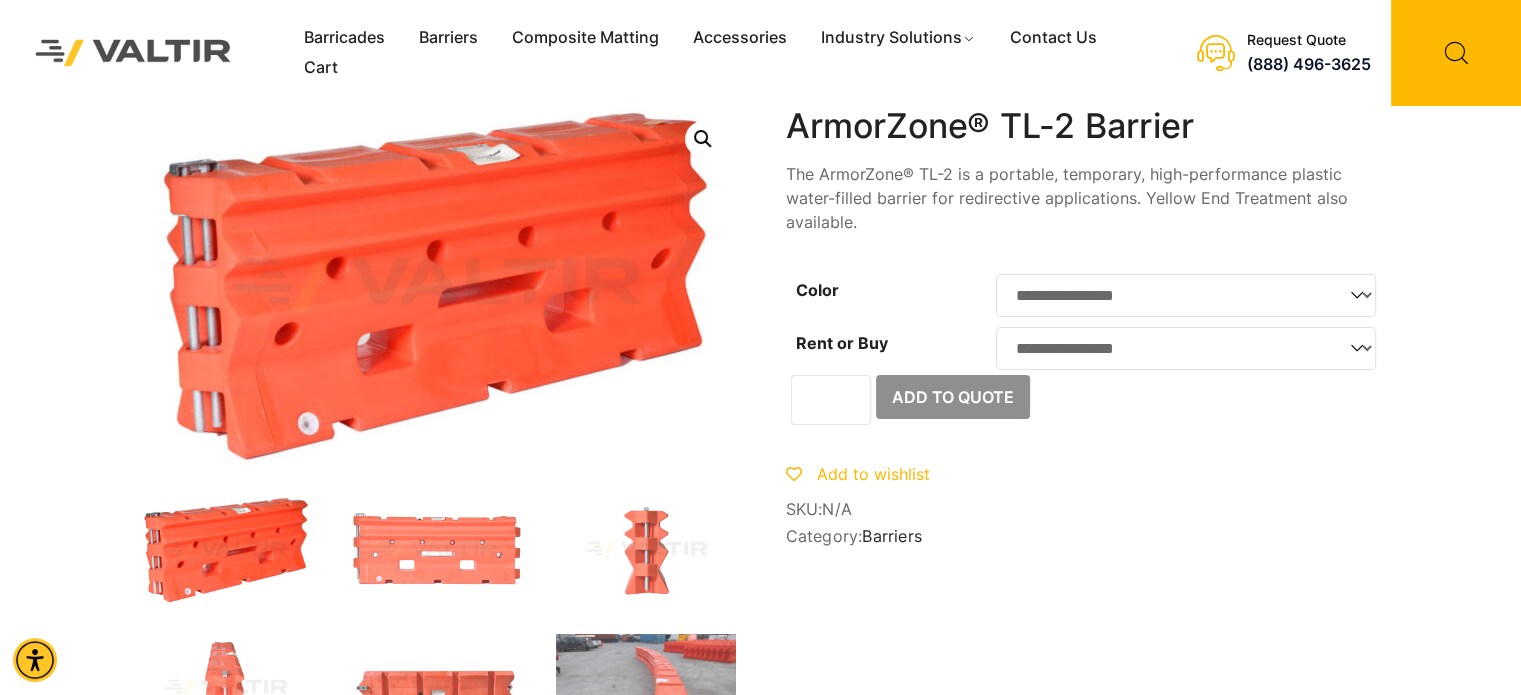 click on "**********" 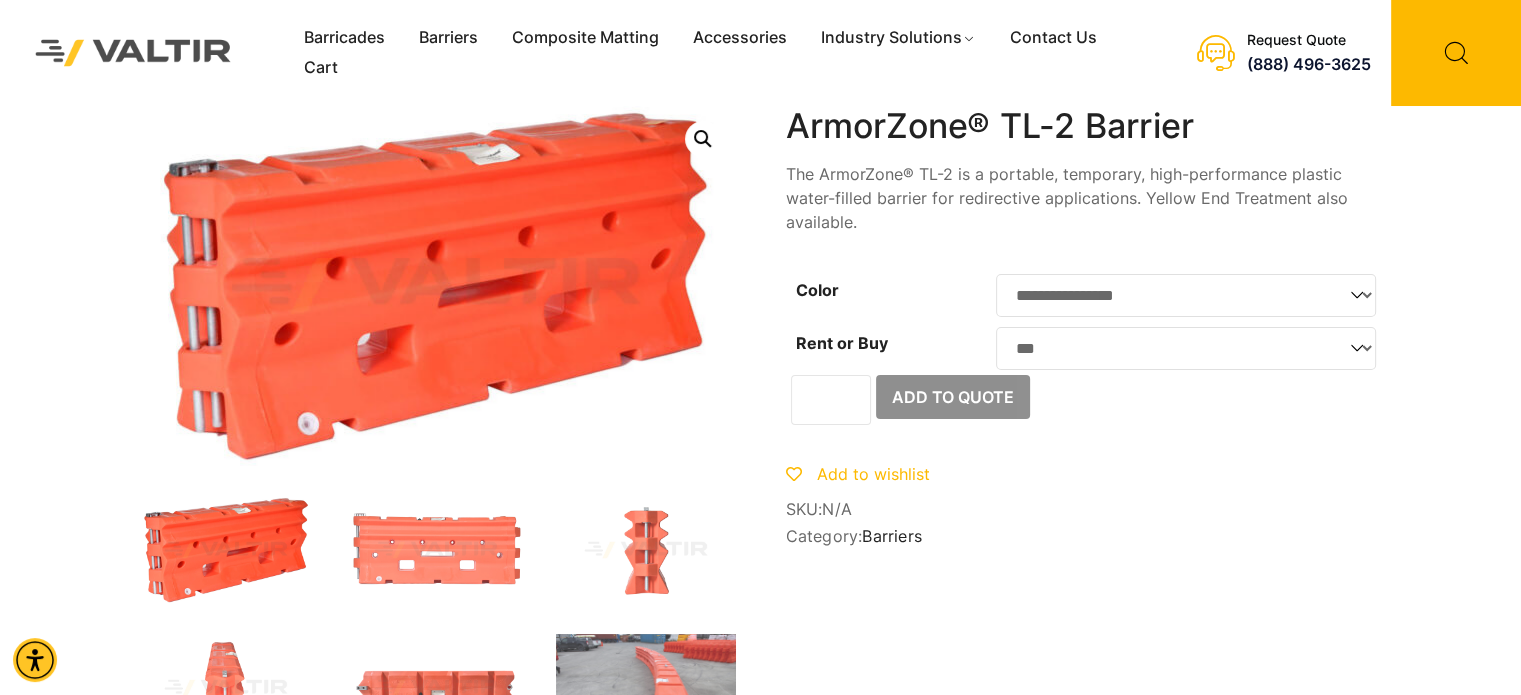 click on "**********" 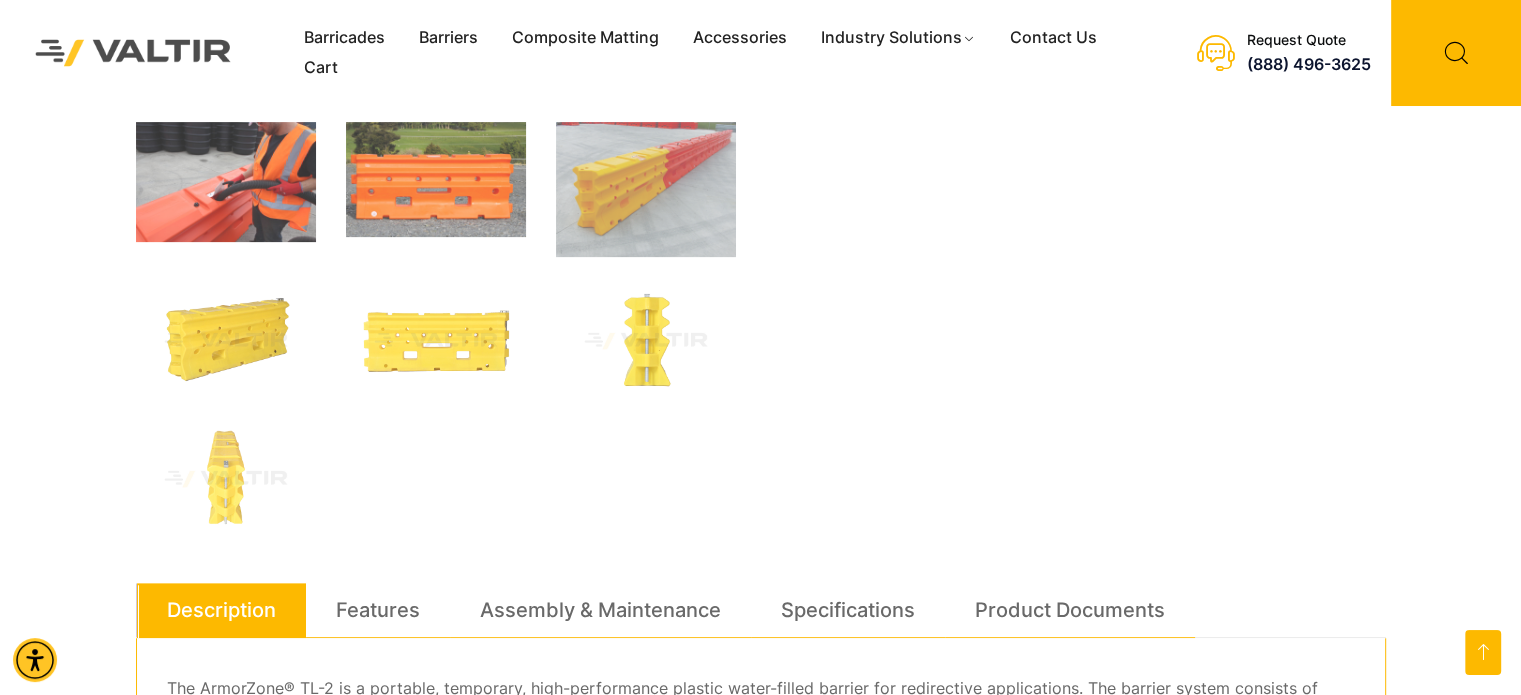 scroll, scrollTop: 666, scrollLeft: 0, axis: vertical 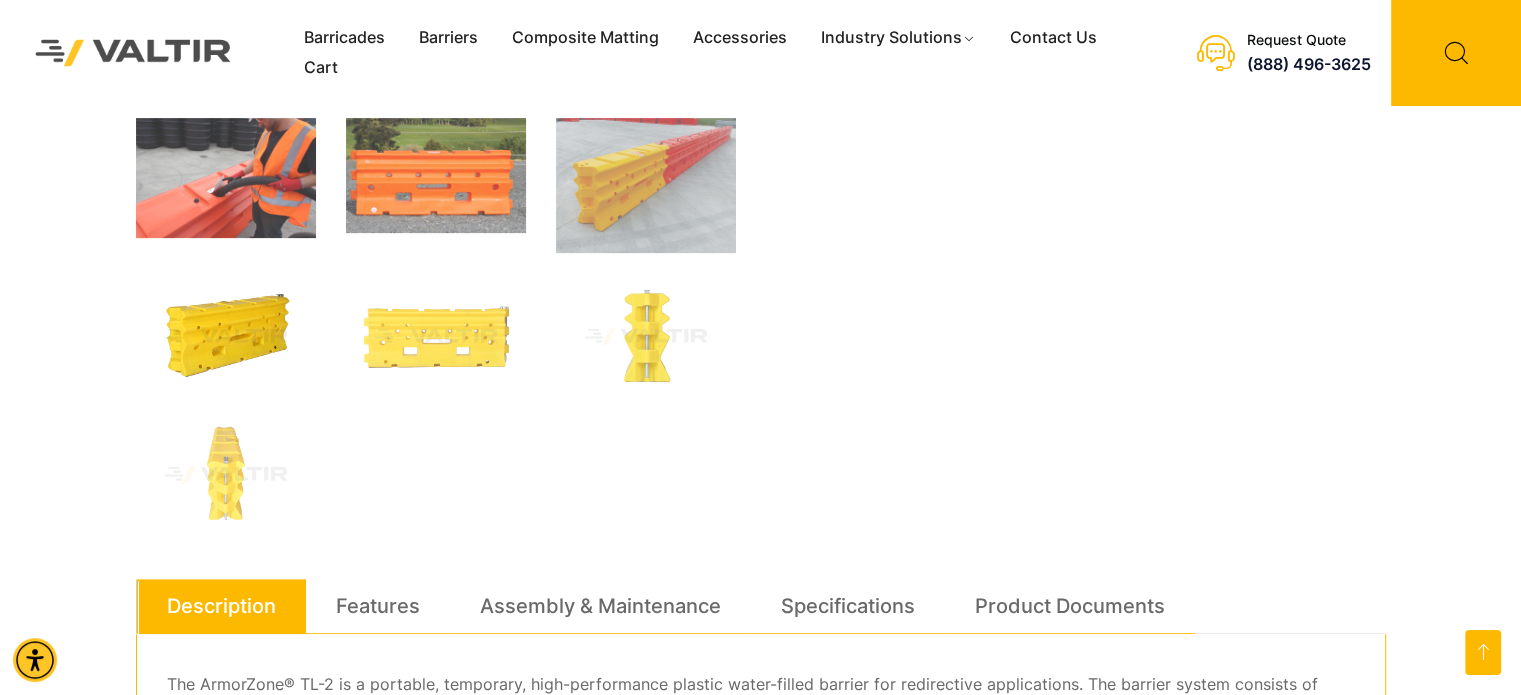 click at bounding box center (226, 337) 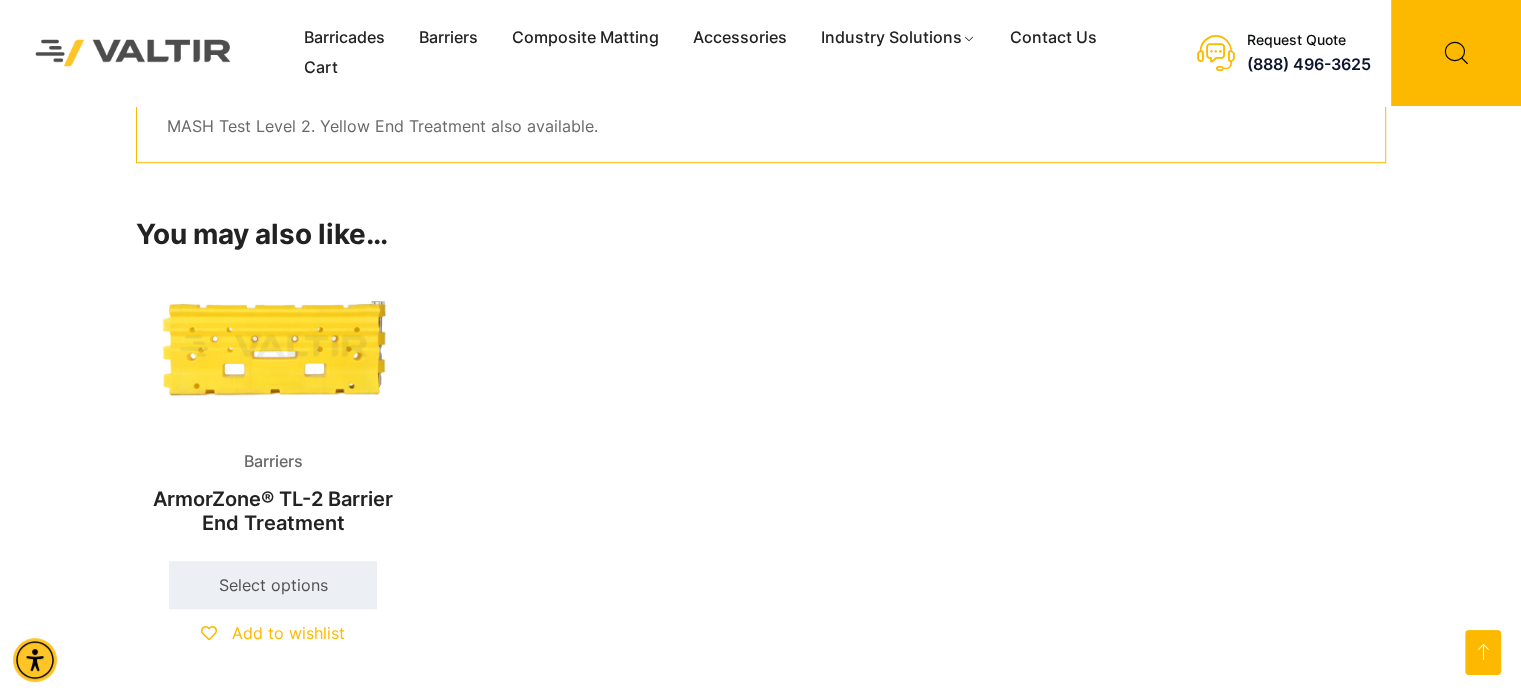 scroll, scrollTop: 1292, scrollLeft: 0, axis: vertical 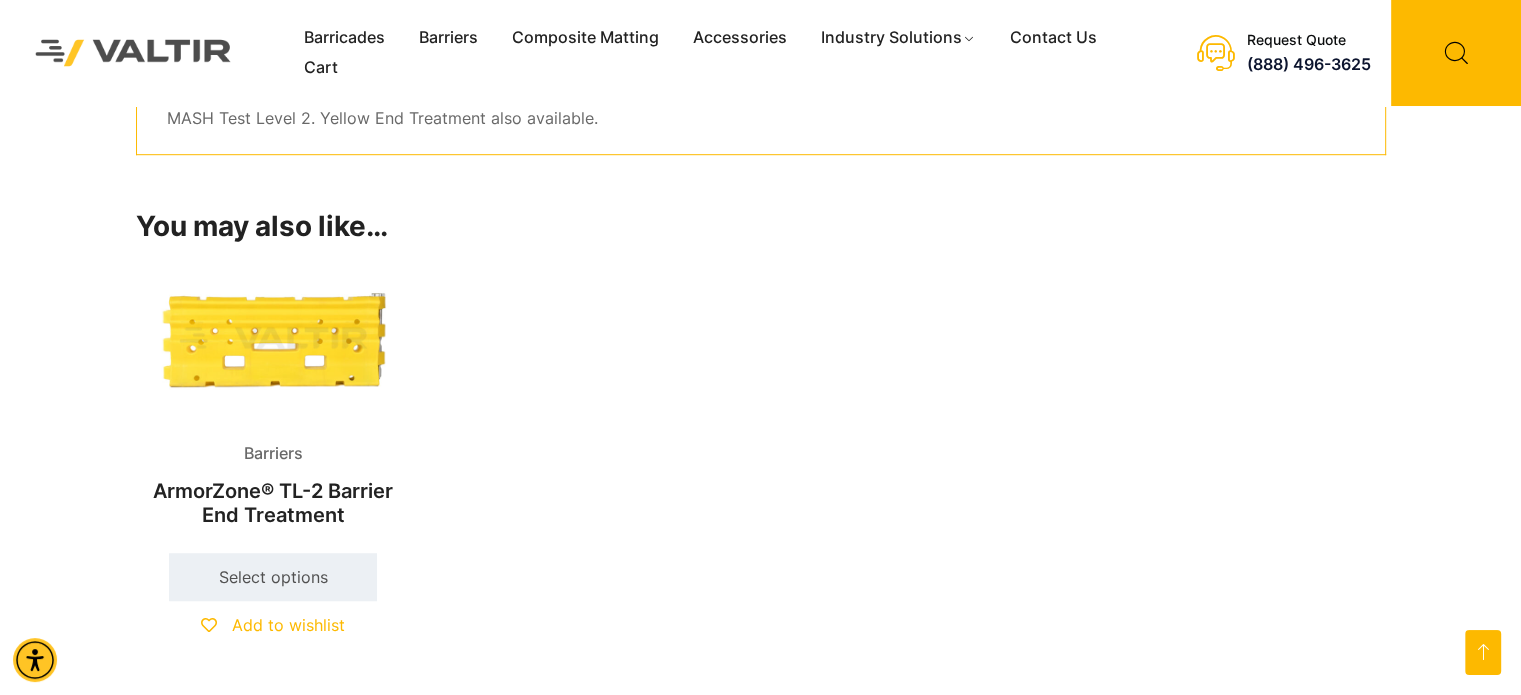 click at bounding box center [274, 339] 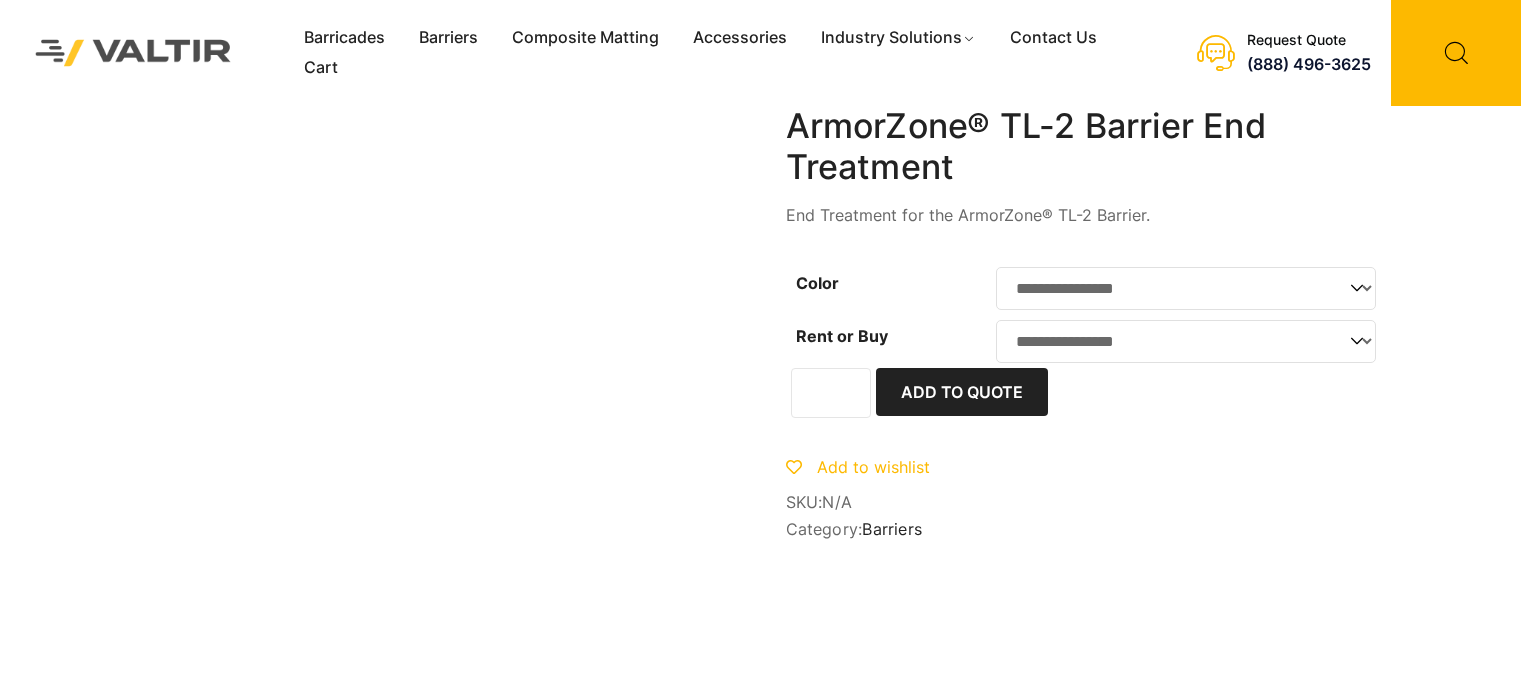 scroll, scrollTop: 0, scrollLeft: 0, axis: both 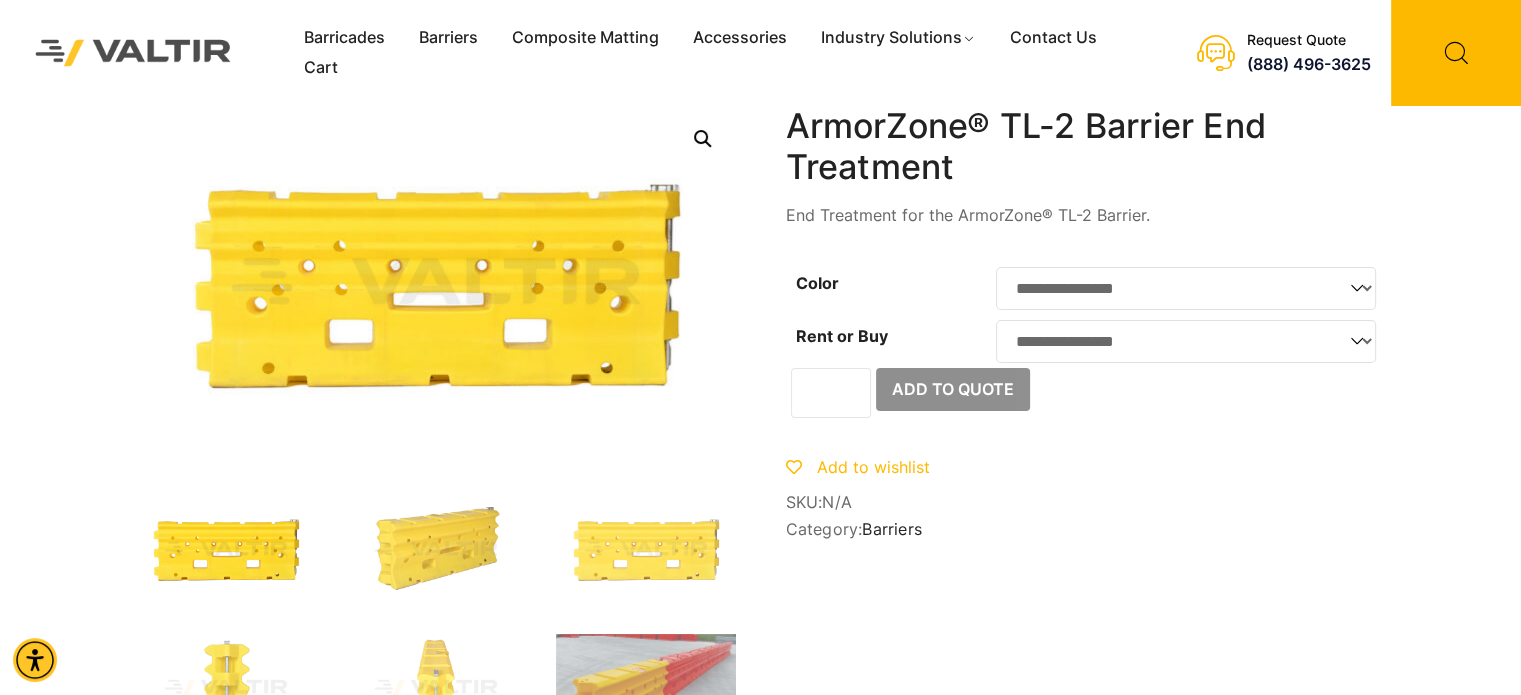 click on "**********" 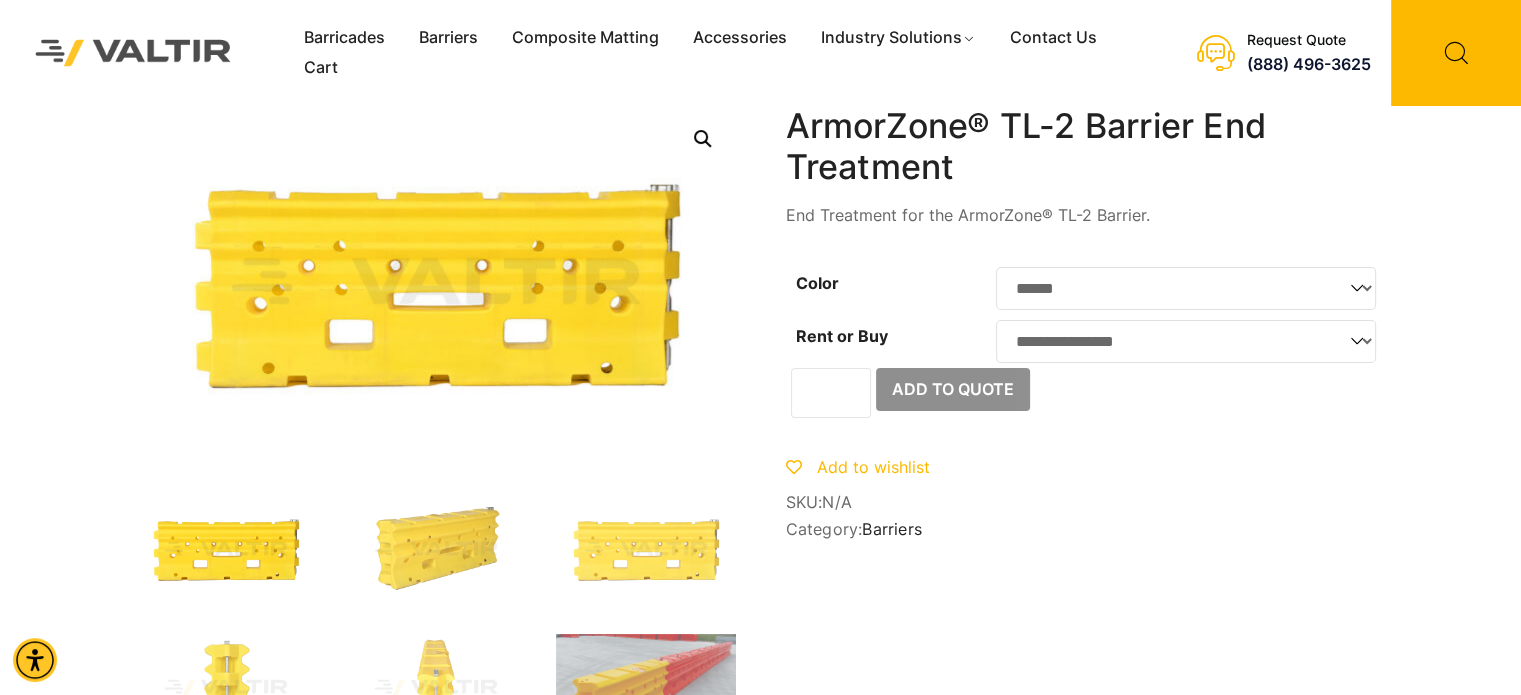 click on "**********" 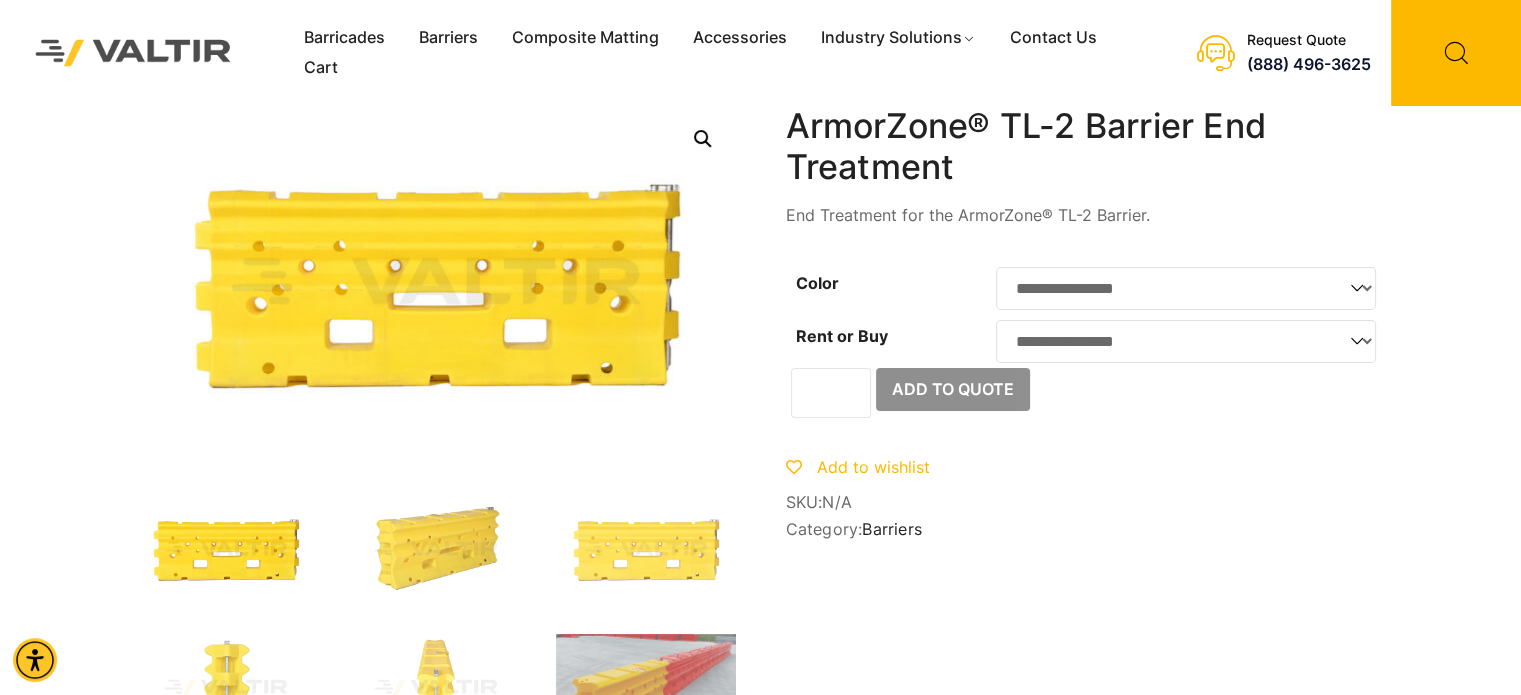 click on "**********" 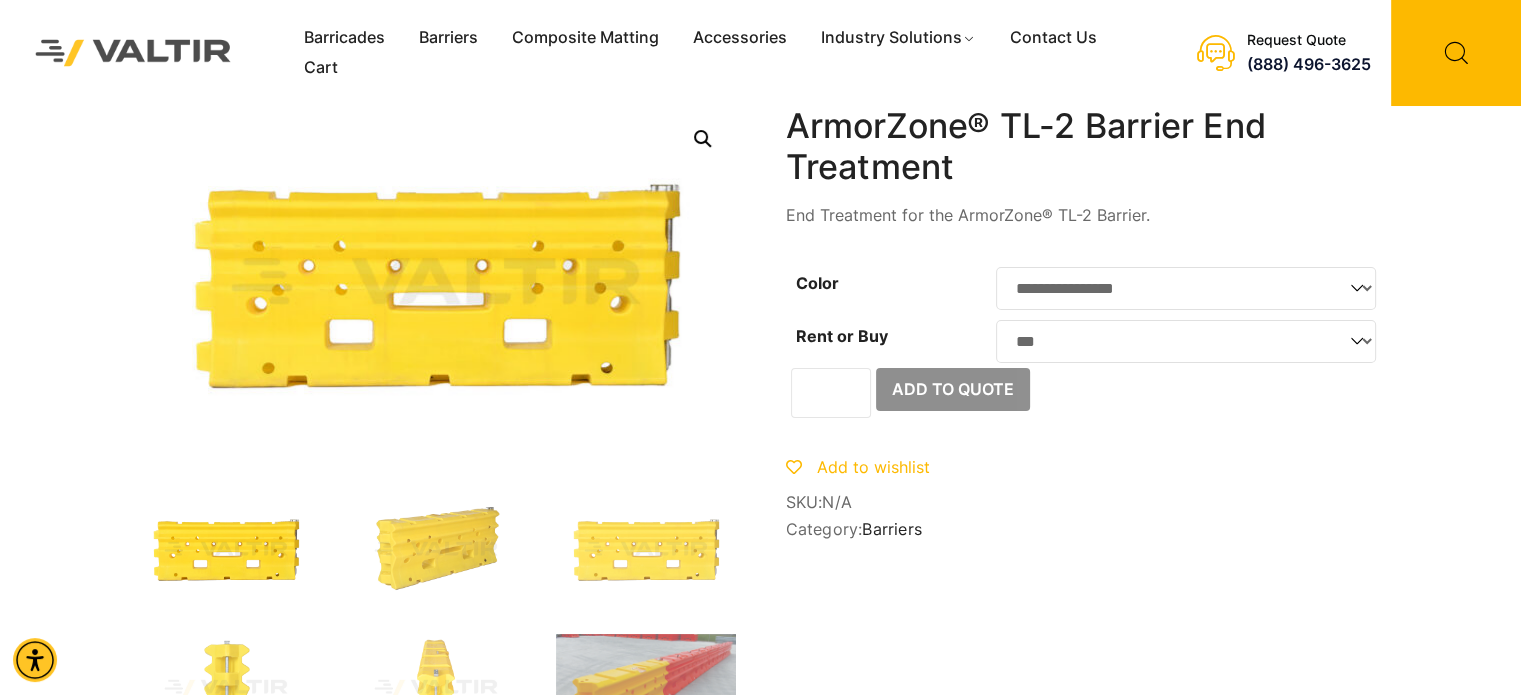 click on "**********" 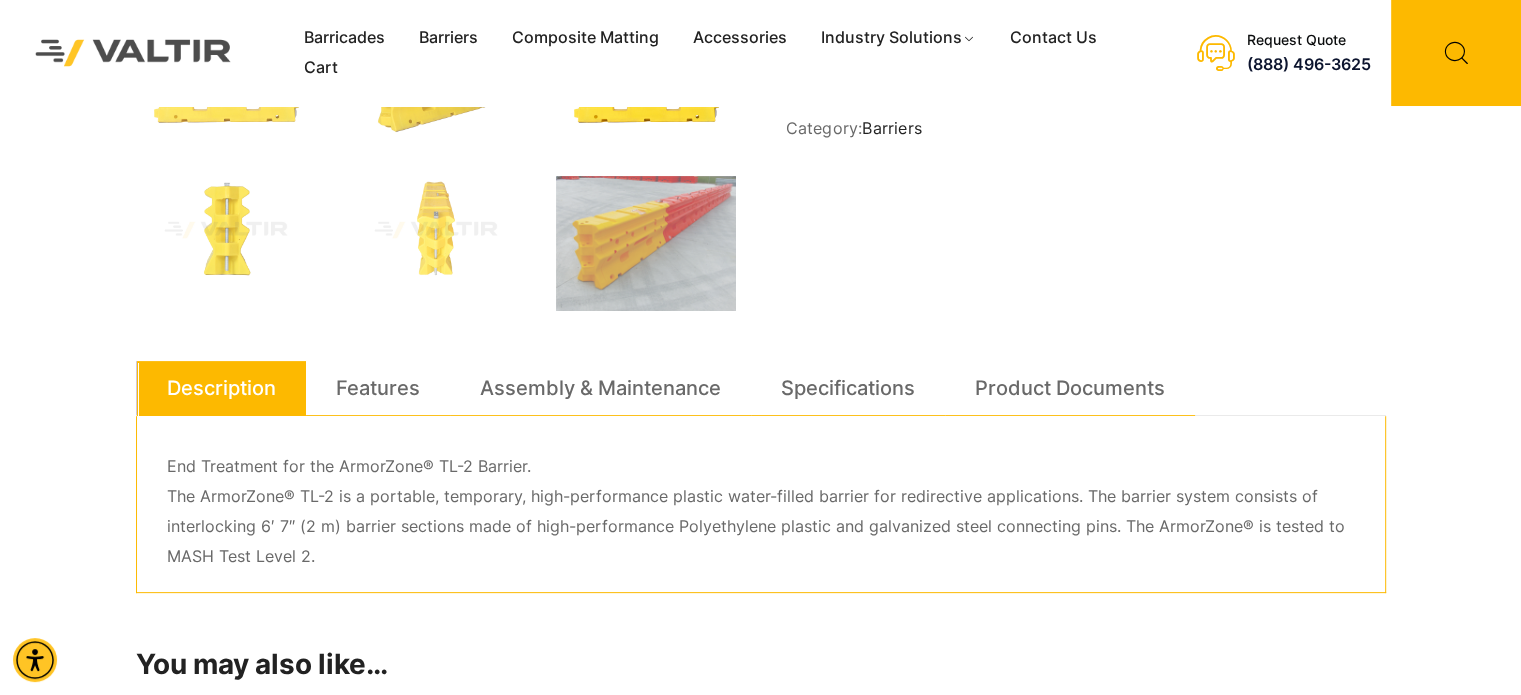 scroll, scrollTop: 462, scrollLeft: 0, axis: vertical 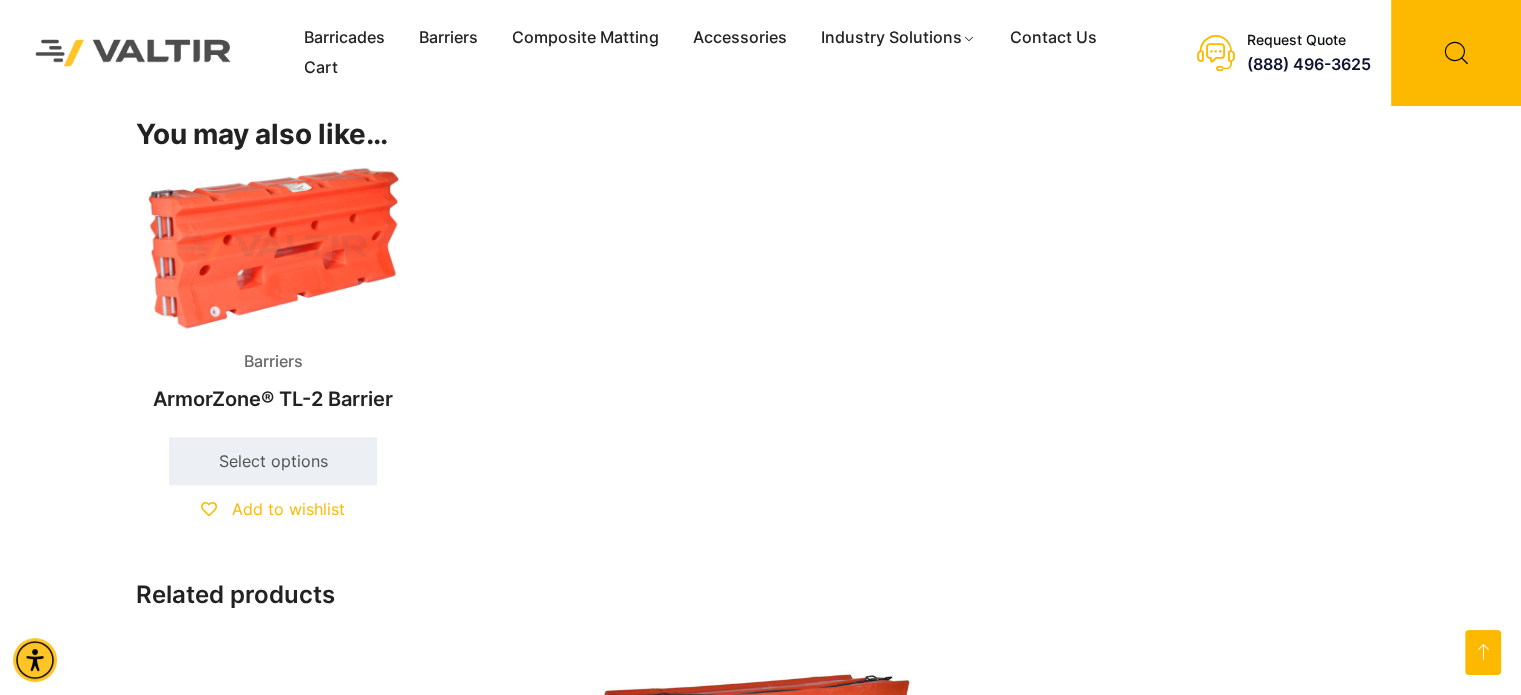 click on "ArmorZone® TL-2 Barrier" at bounding box center (274, 399) 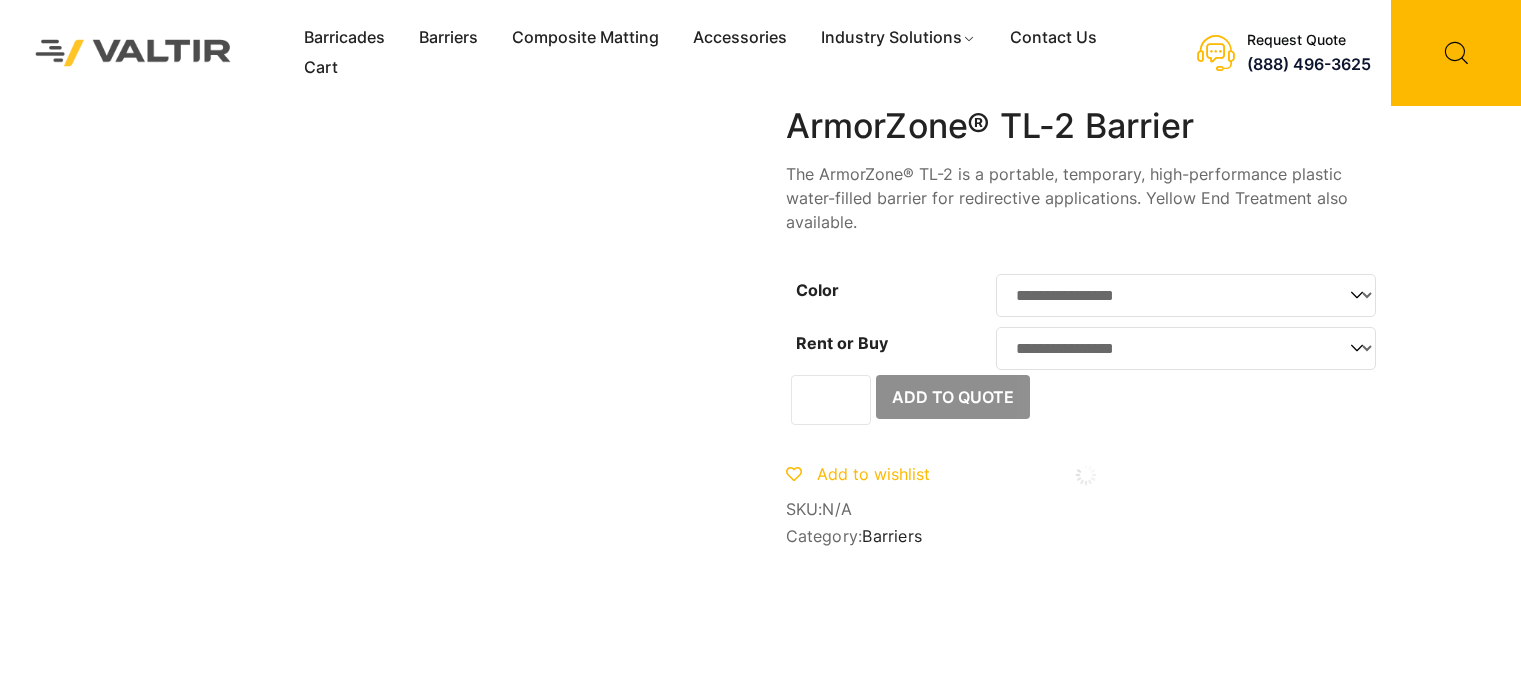 scroll, scrollTop: 0, scrollLeft: 0, axis: both 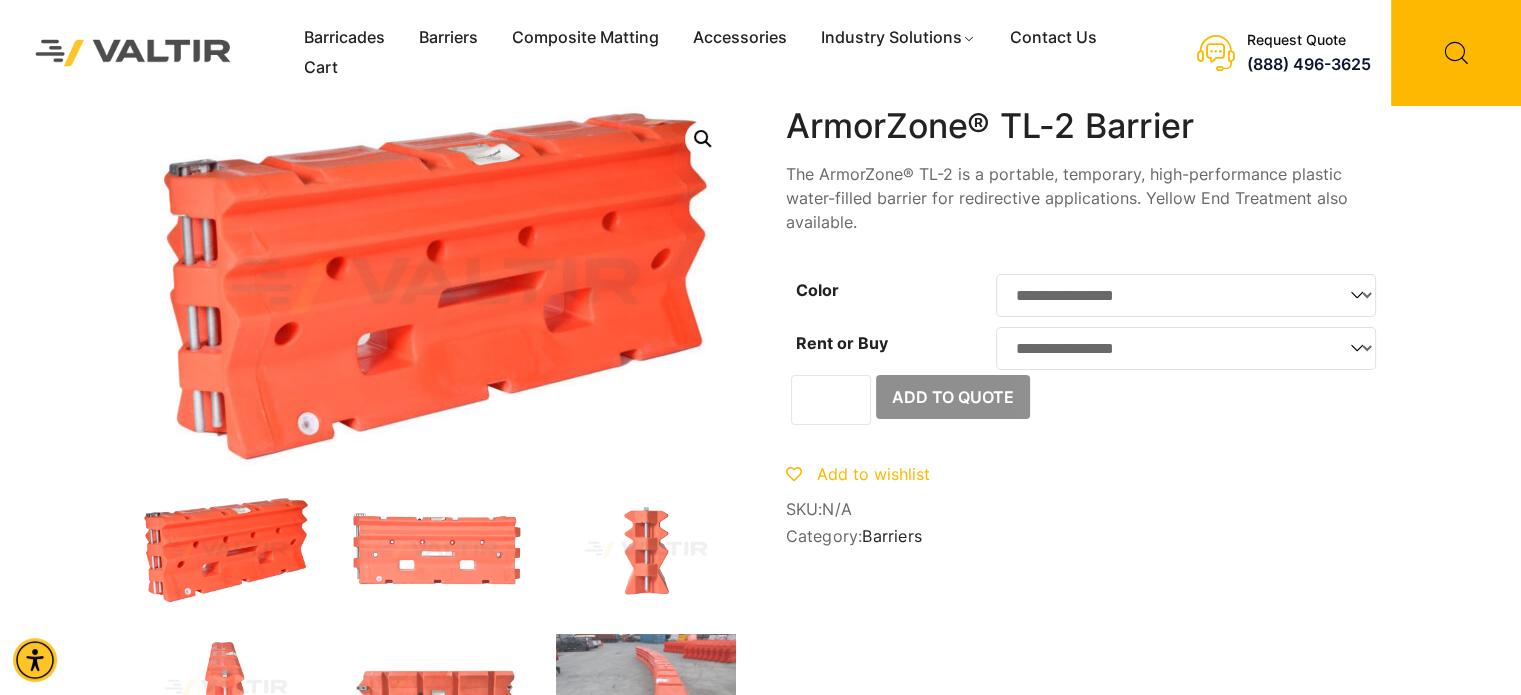 click on "**********" 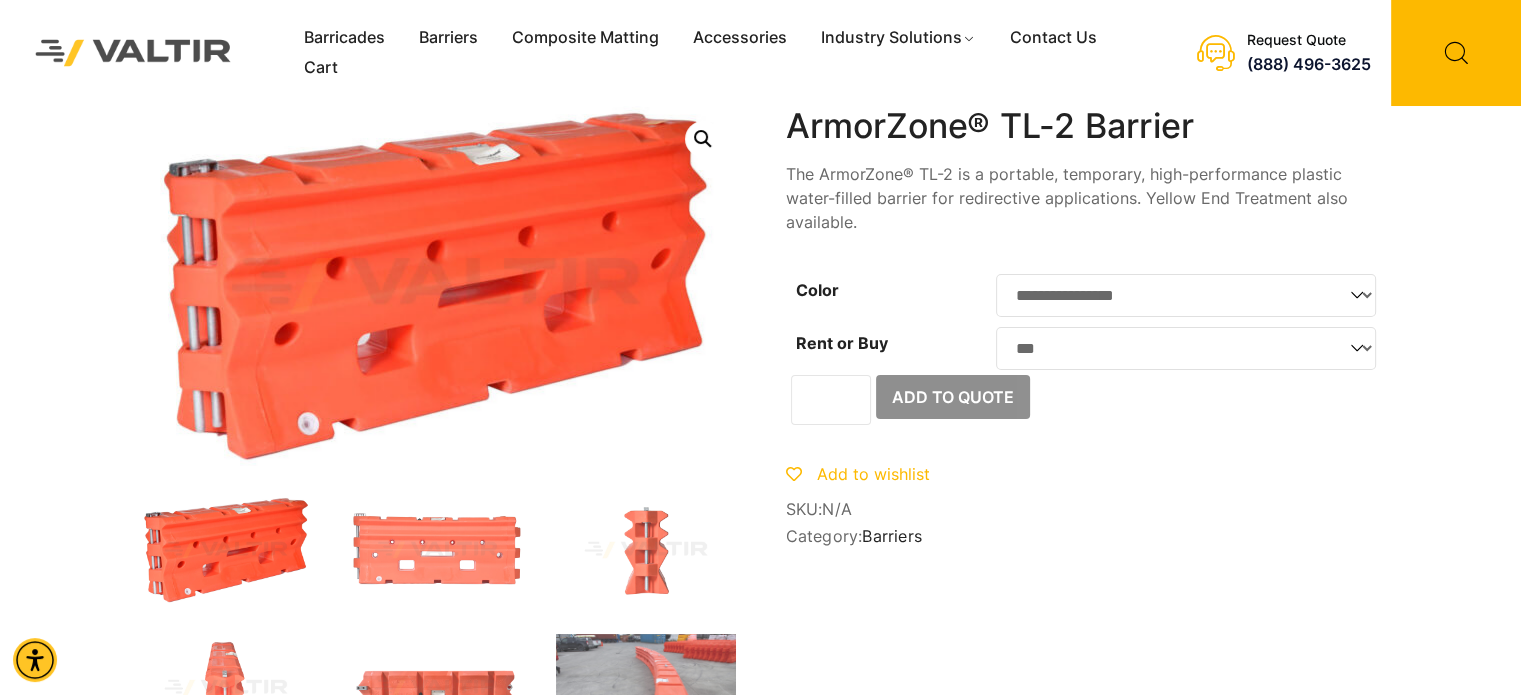 click on "**********" 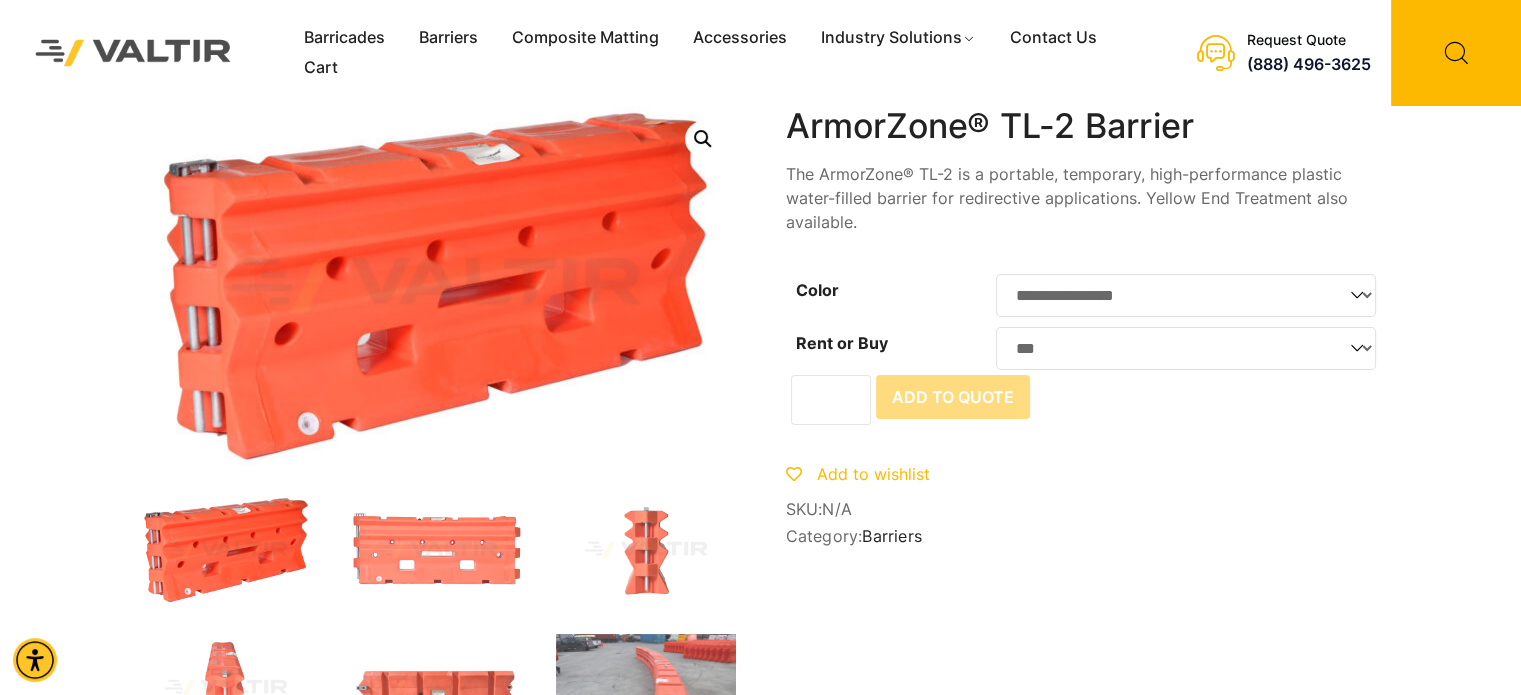 select on "***" 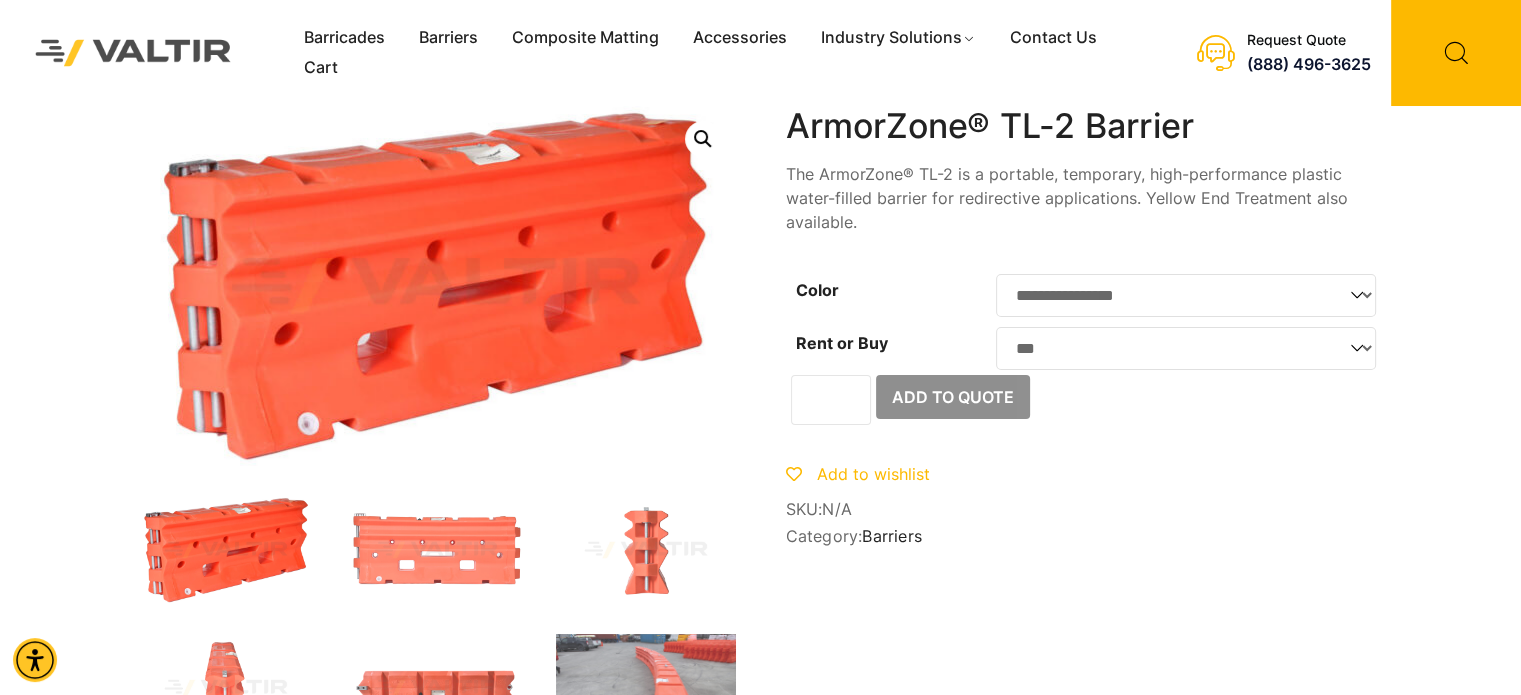 click on "**********" 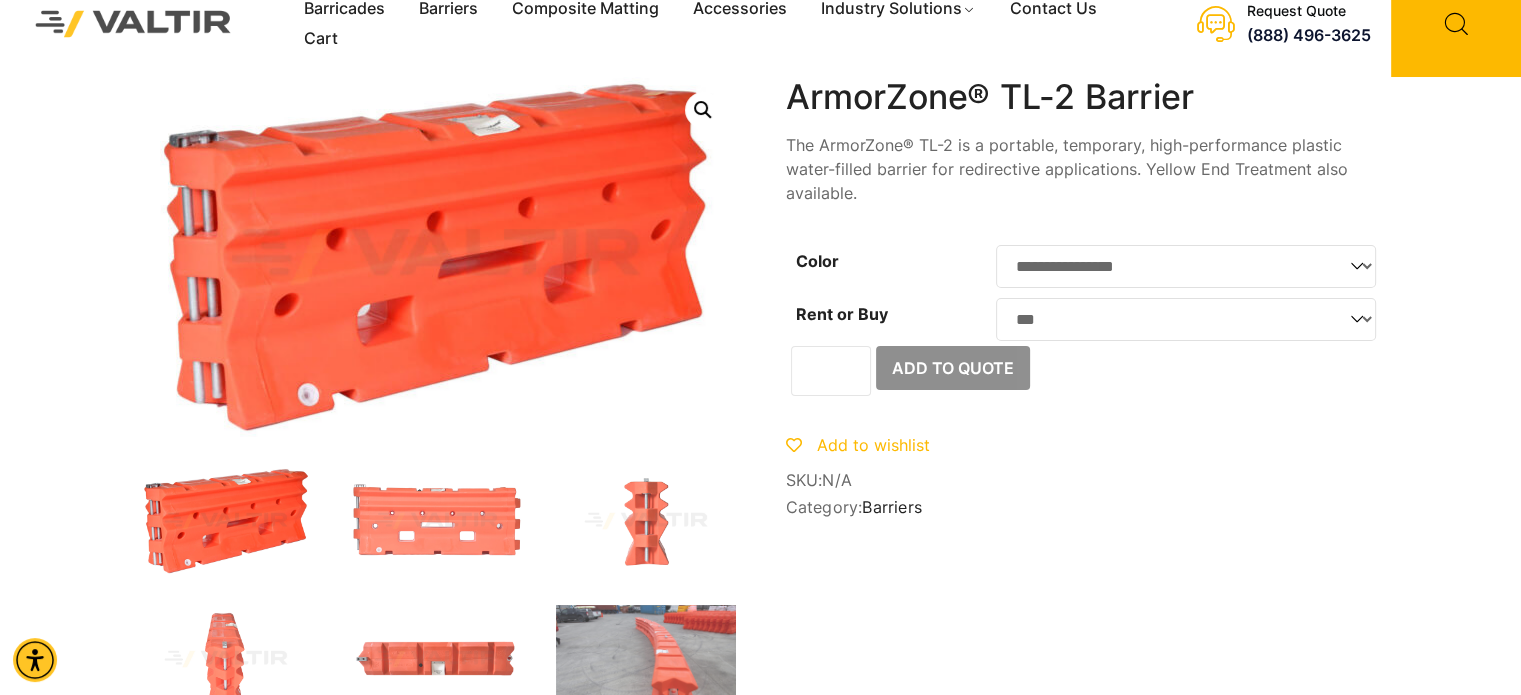 scroll, scrollTop: 25, scrollLeft: 0, axis: vertical 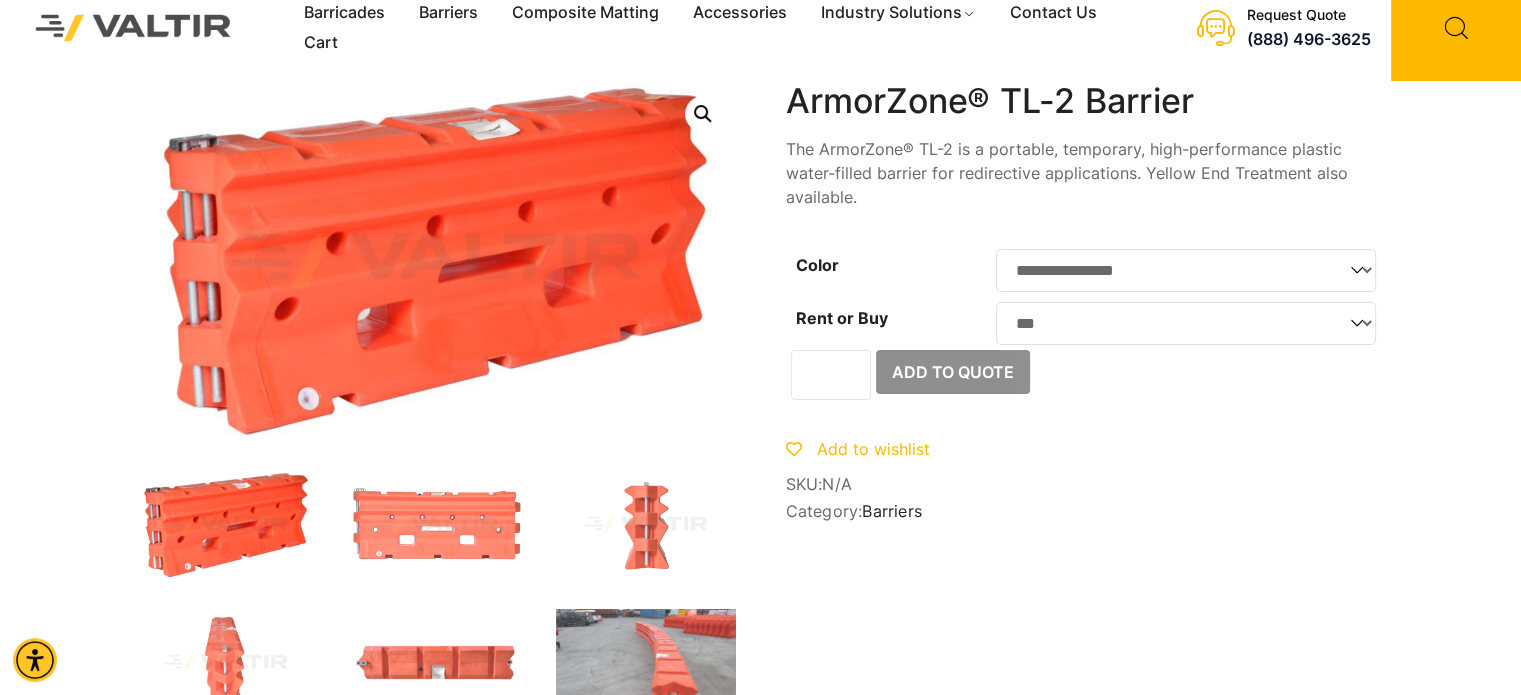 drag, startPoint x: 1509, startPoint y: 125, endPoint x: 1106, endPoint y: 235, distance: 417.74274 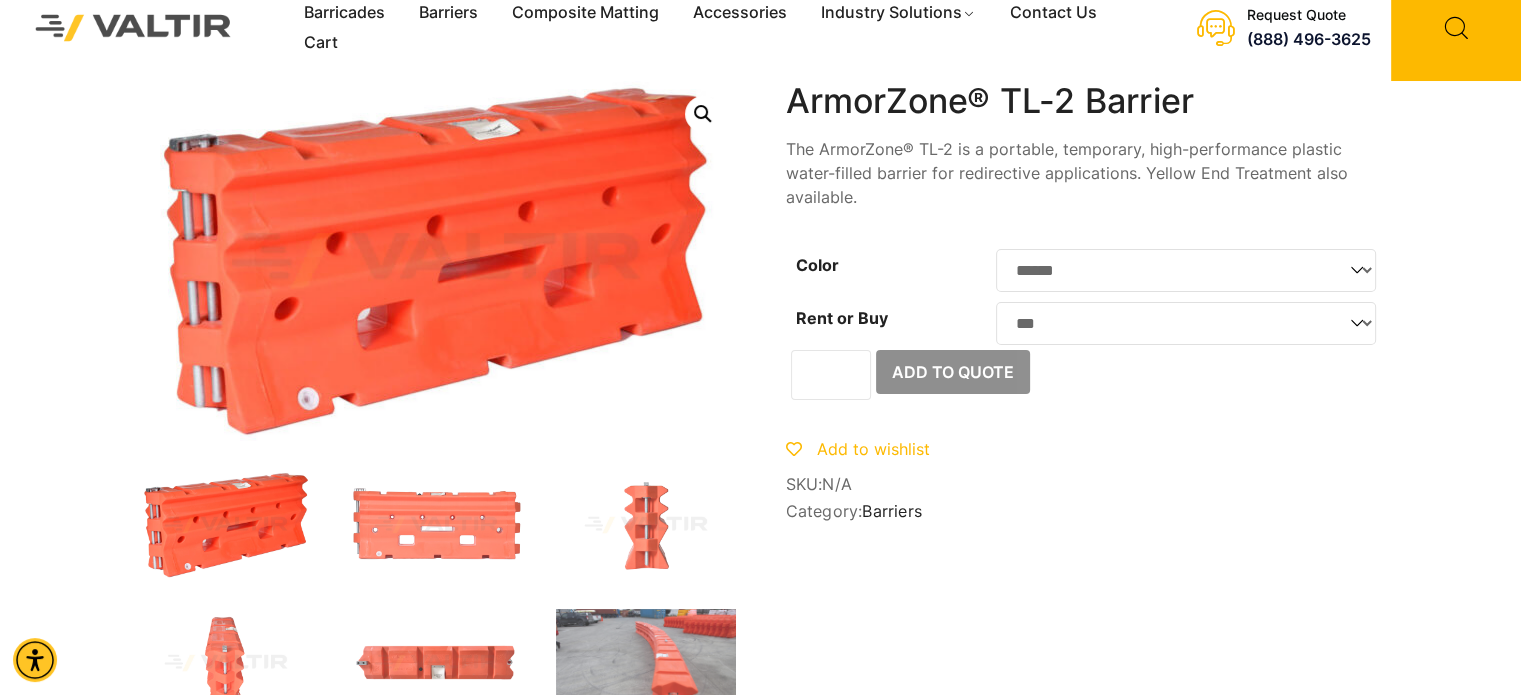 click on "**********" 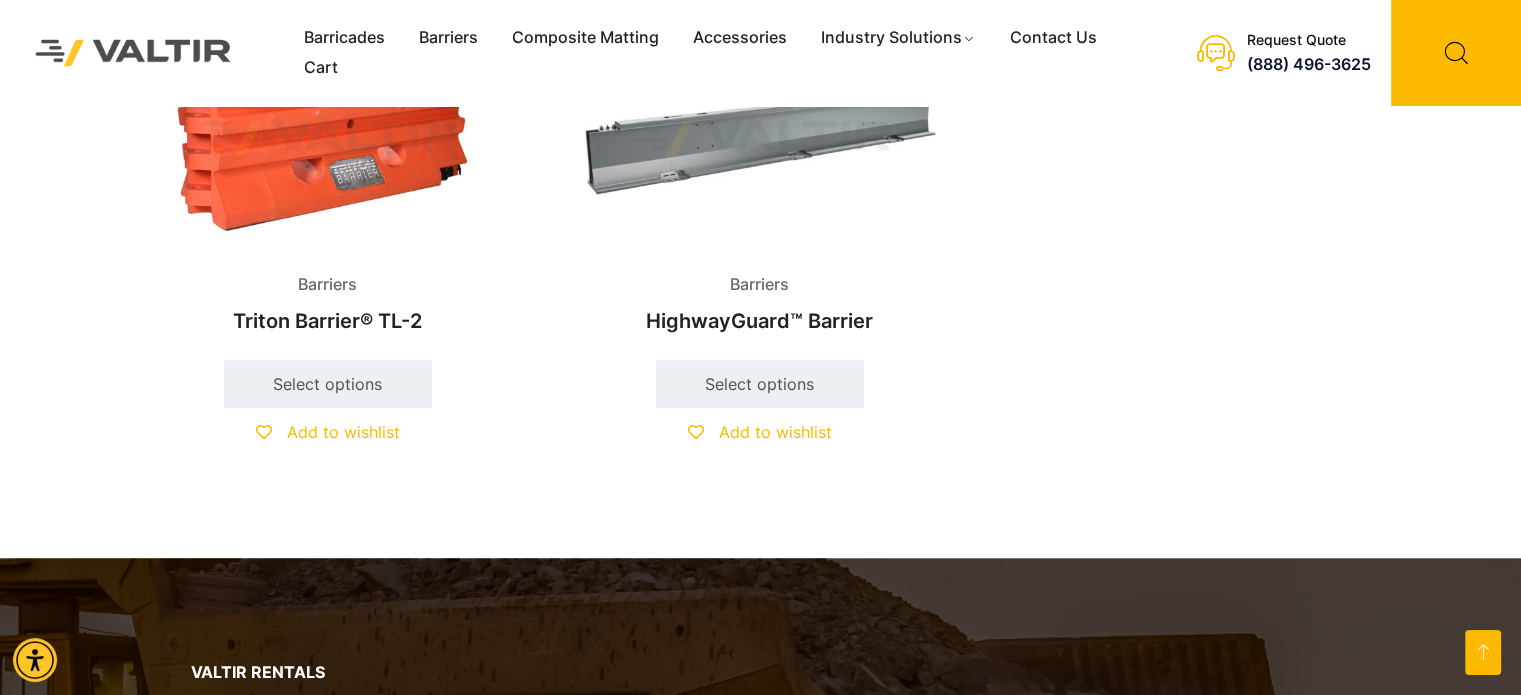 scroll, scrollTop: 2042, scrollLeft: 0, axis: vertical 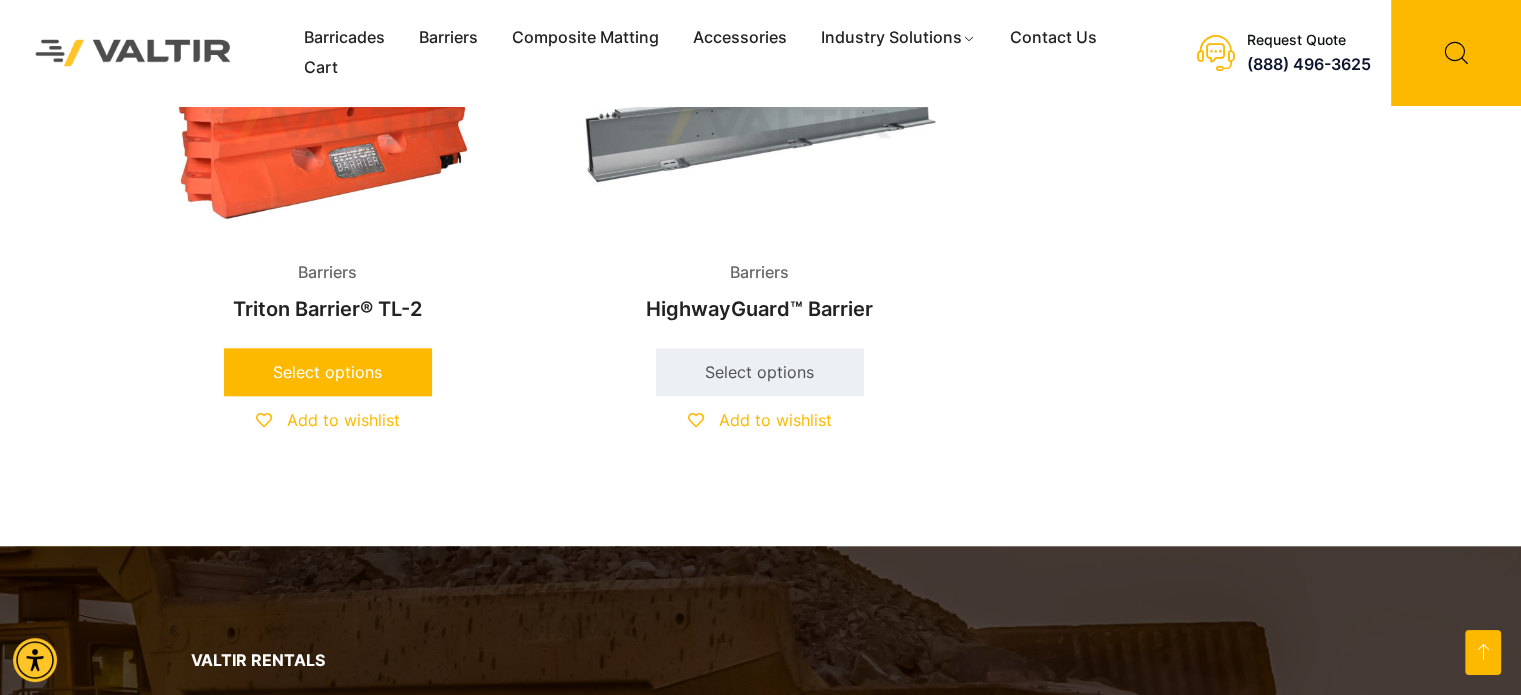 click on "Select options" at bounding box center (328, 372) 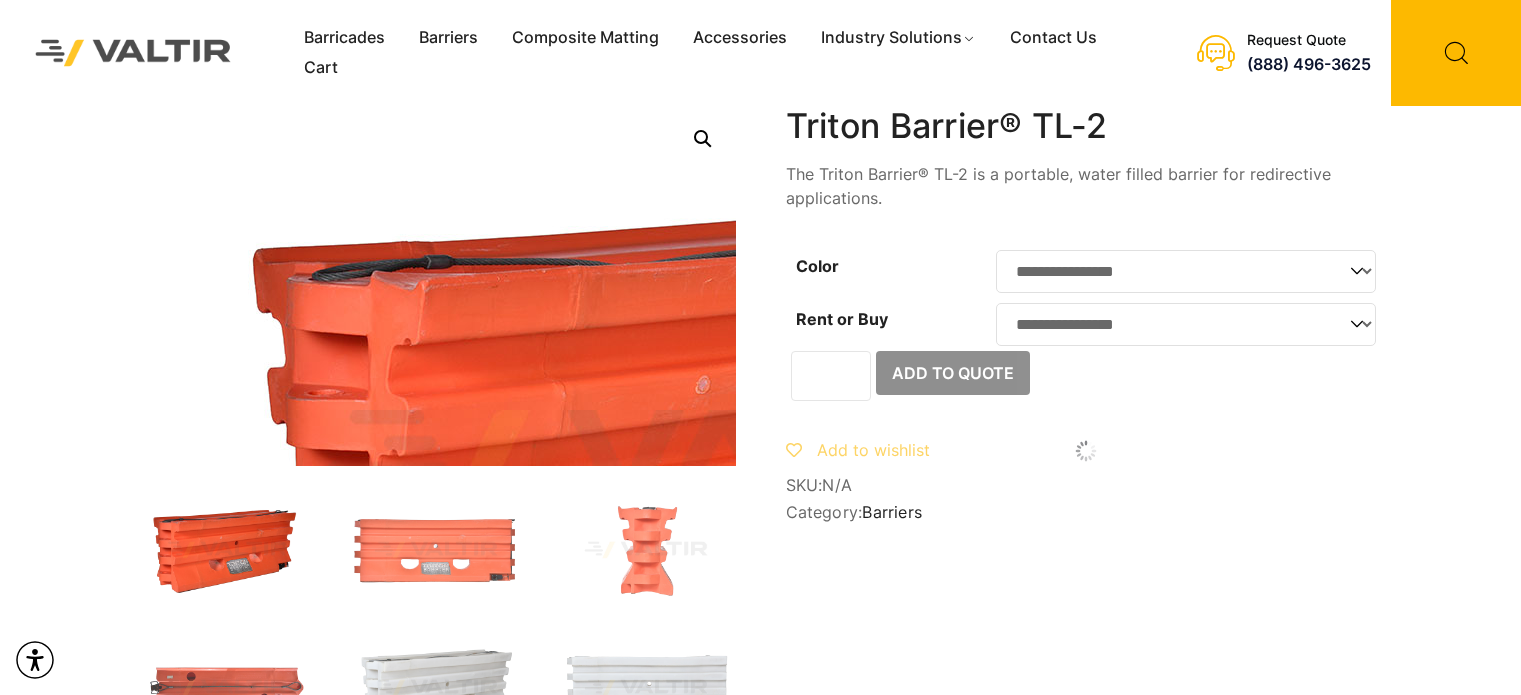 scroll, scrollTop: 0, scrollLeft: 0, axis: both 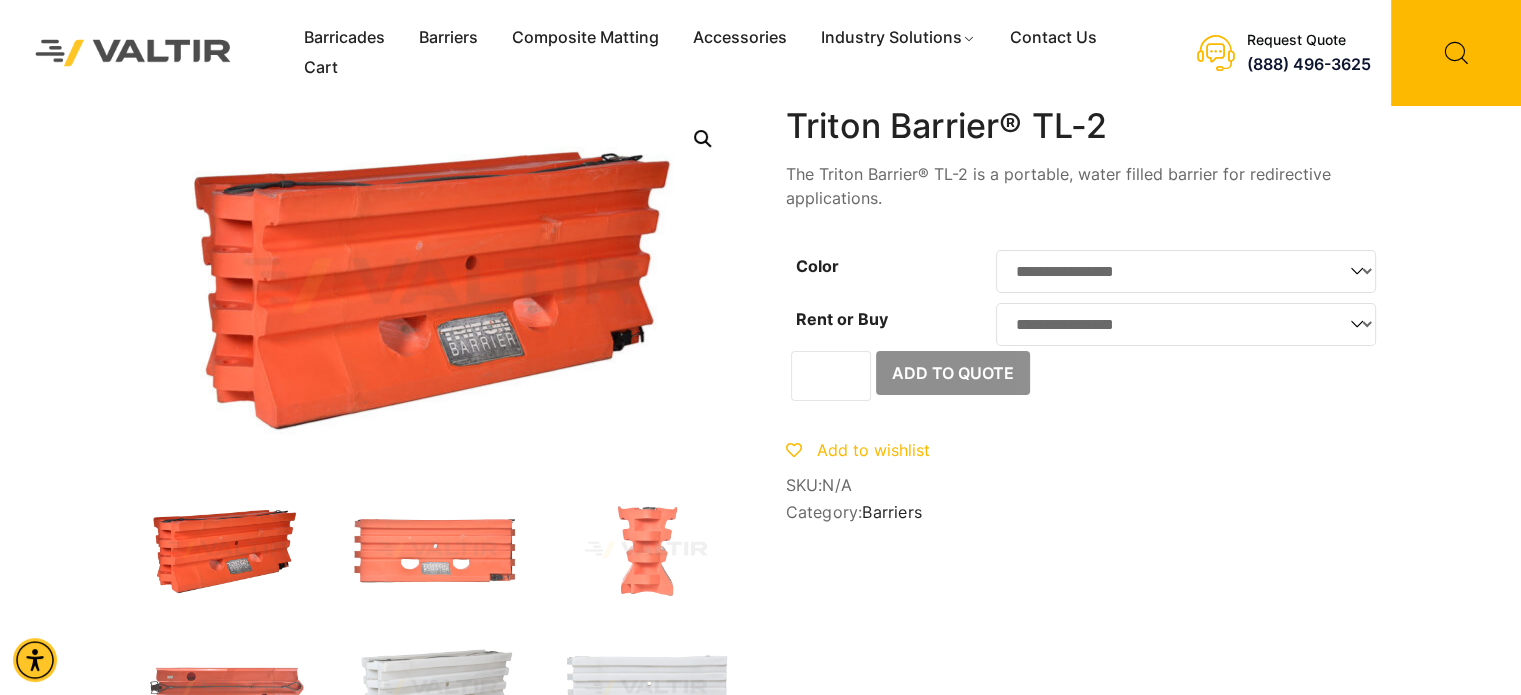 click on "**********" 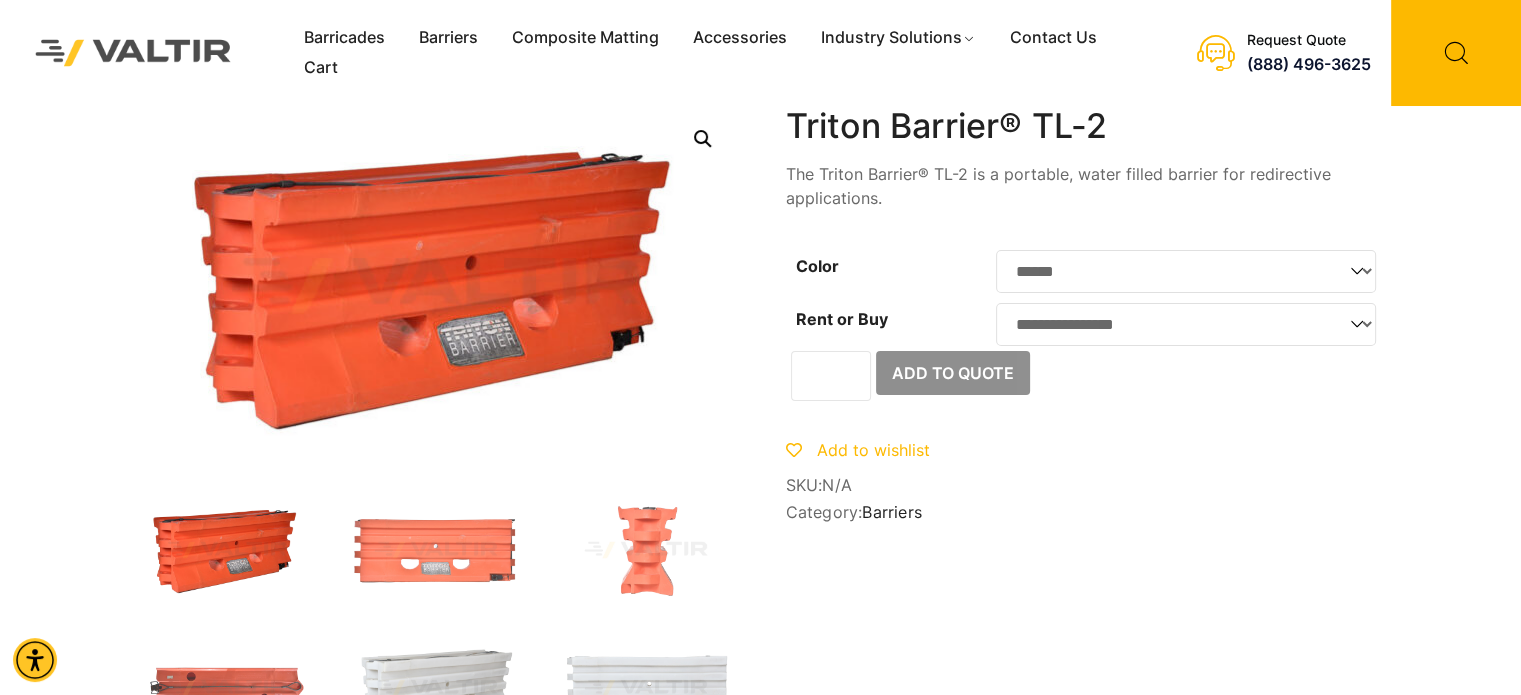 click on "**********" 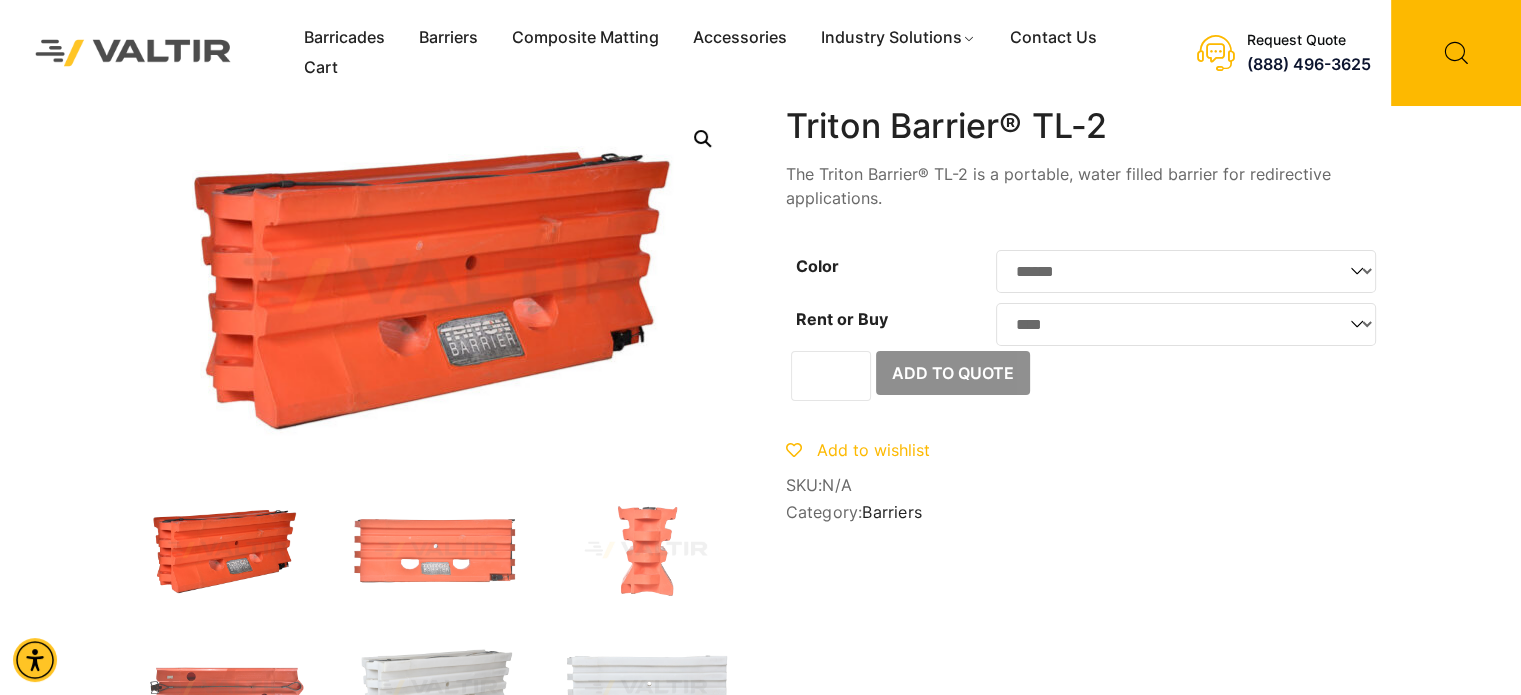 click on "**********" 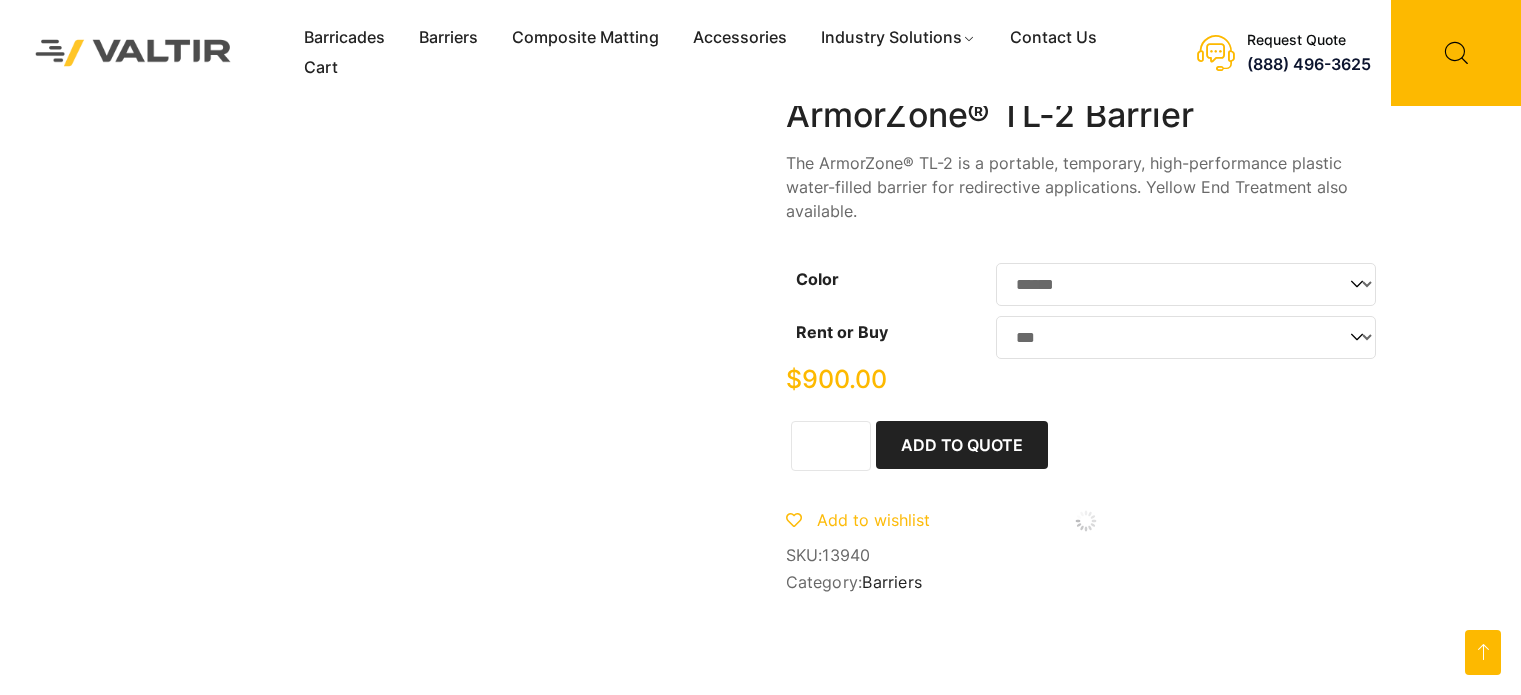 select on "******" 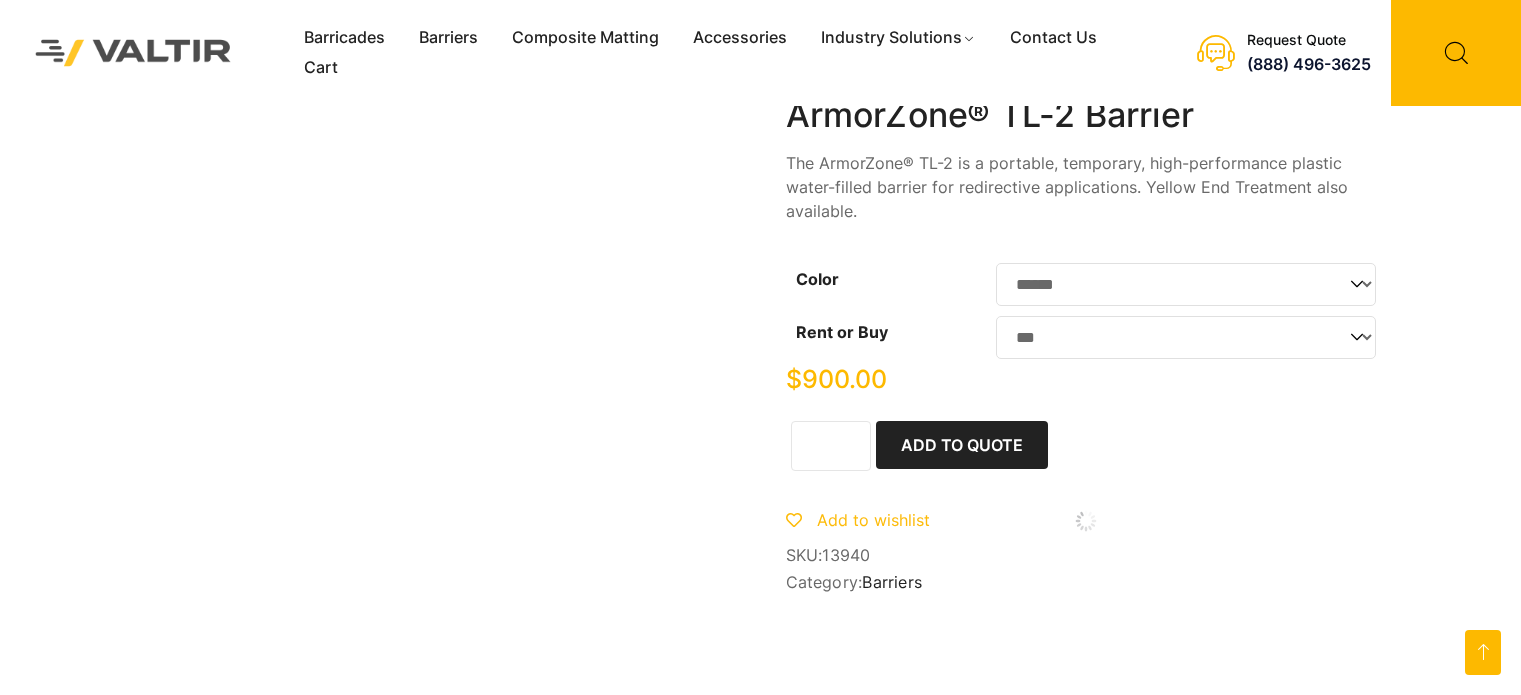 select on "***" 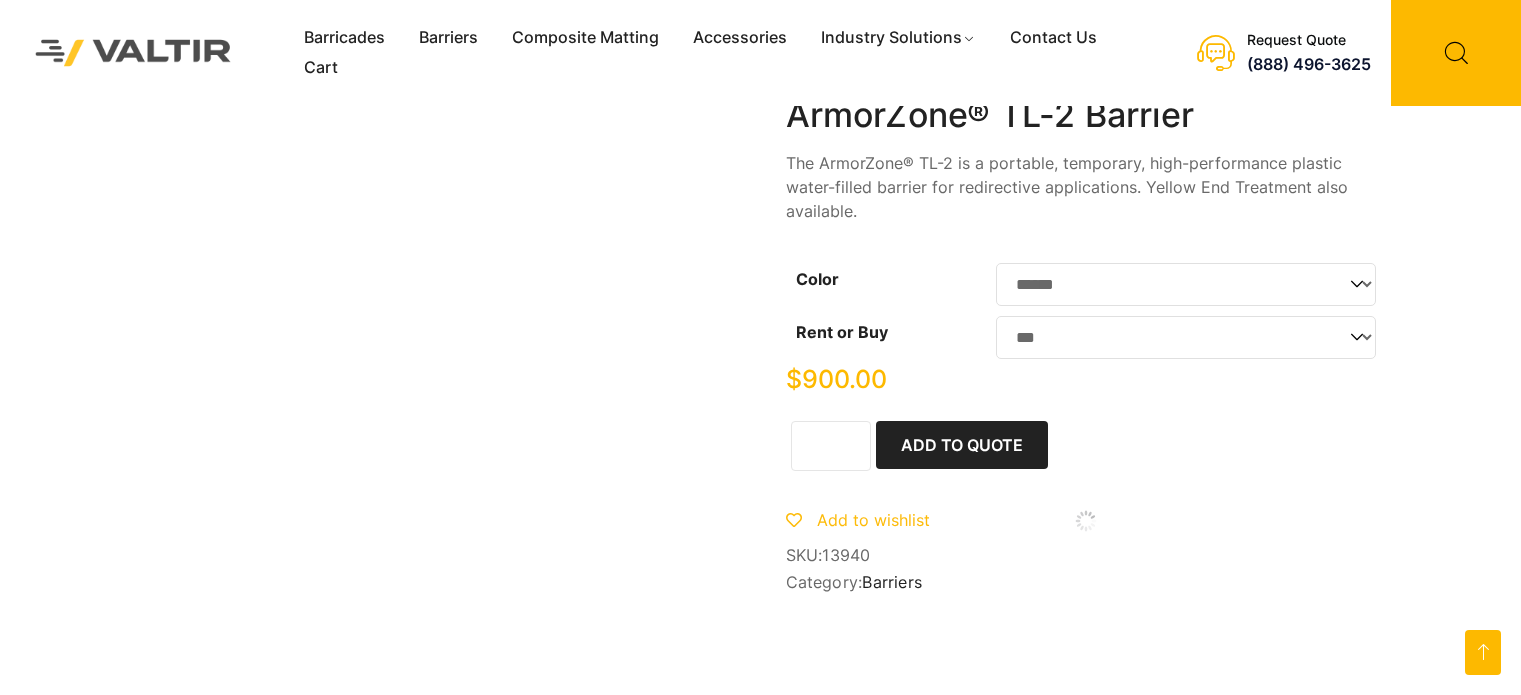 scroll, scrollTop: 1292, scrollLeft: 0, axis: vertical 